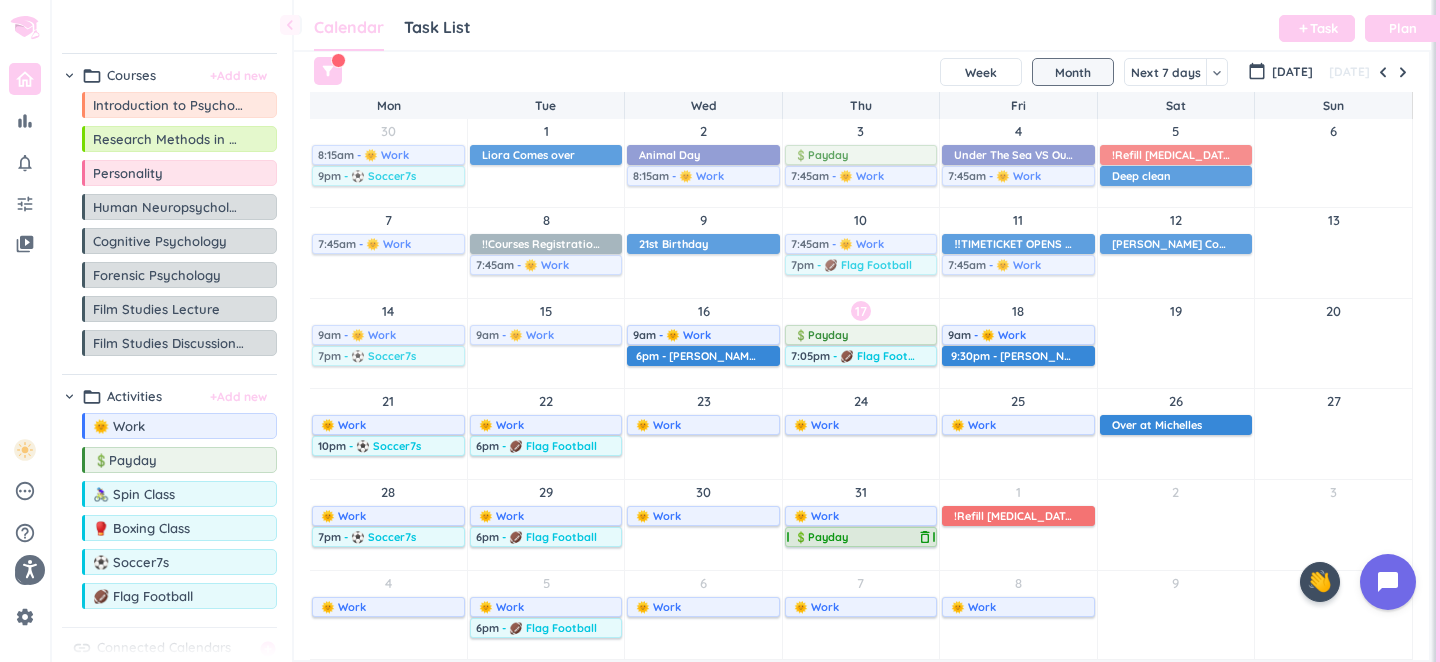 scroll, scrollTop: 0, scrollLeft: 0, axis: both 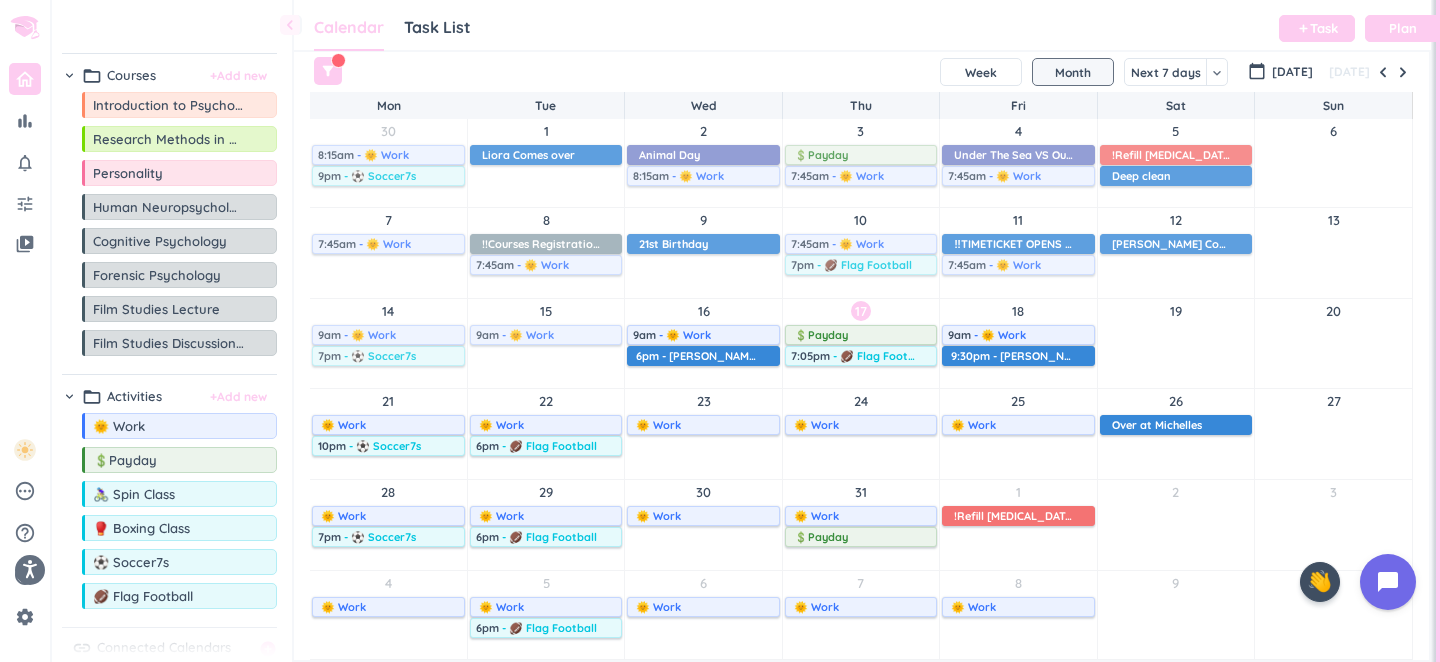 click on "[DATE]" at bounding box center (861, 72) 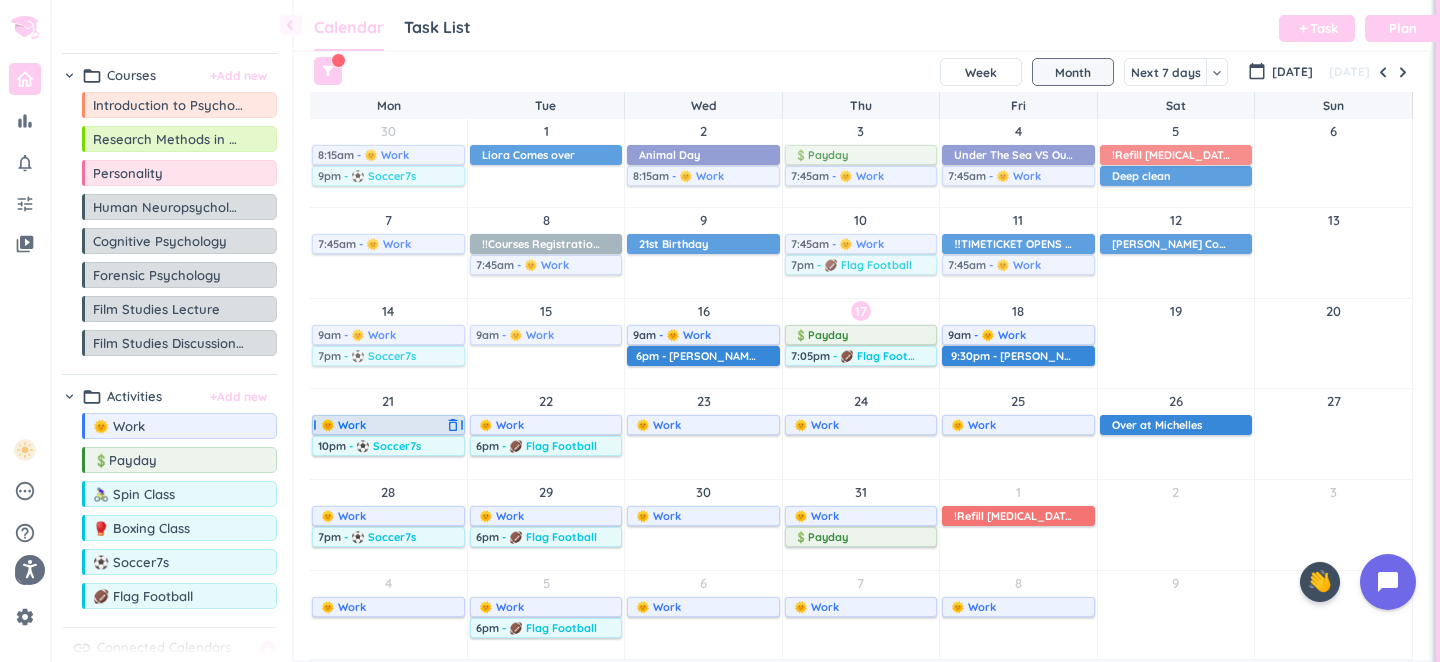 click on "🌞 Work" at bounding box center (381, 425) 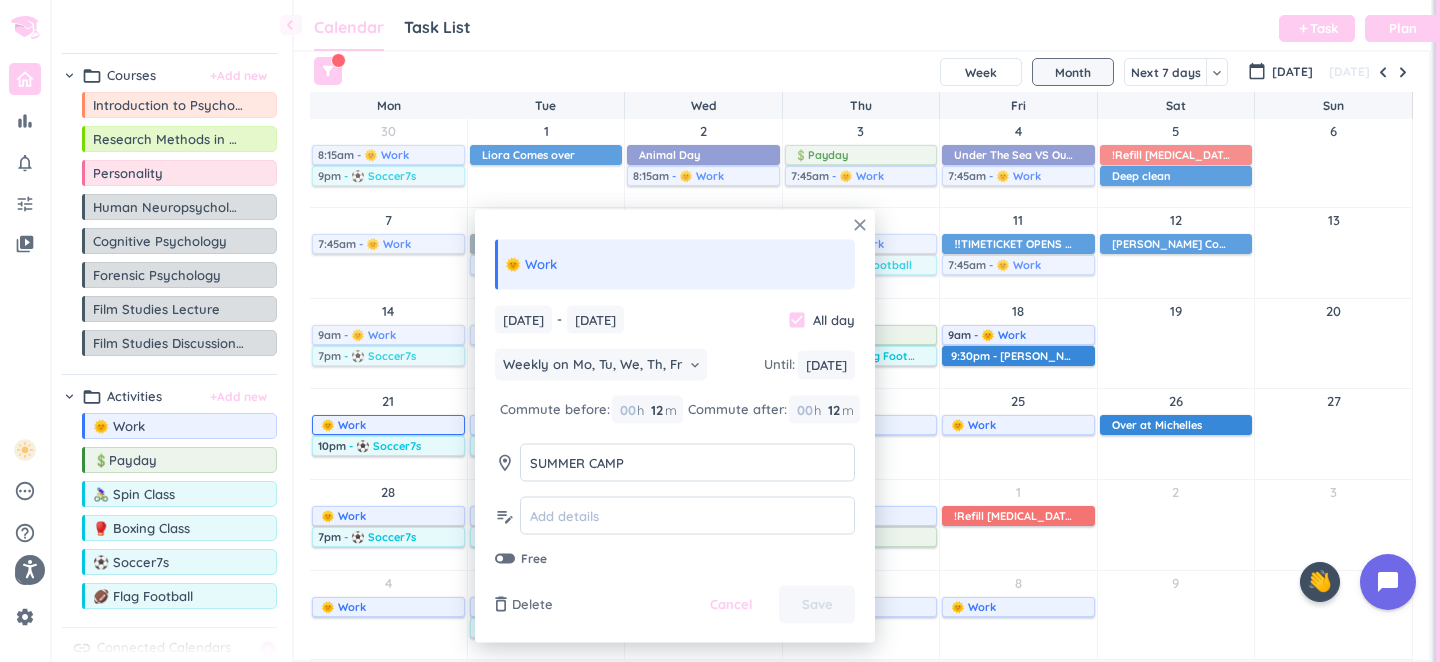 click on "close" at bounding box center (860, 225) 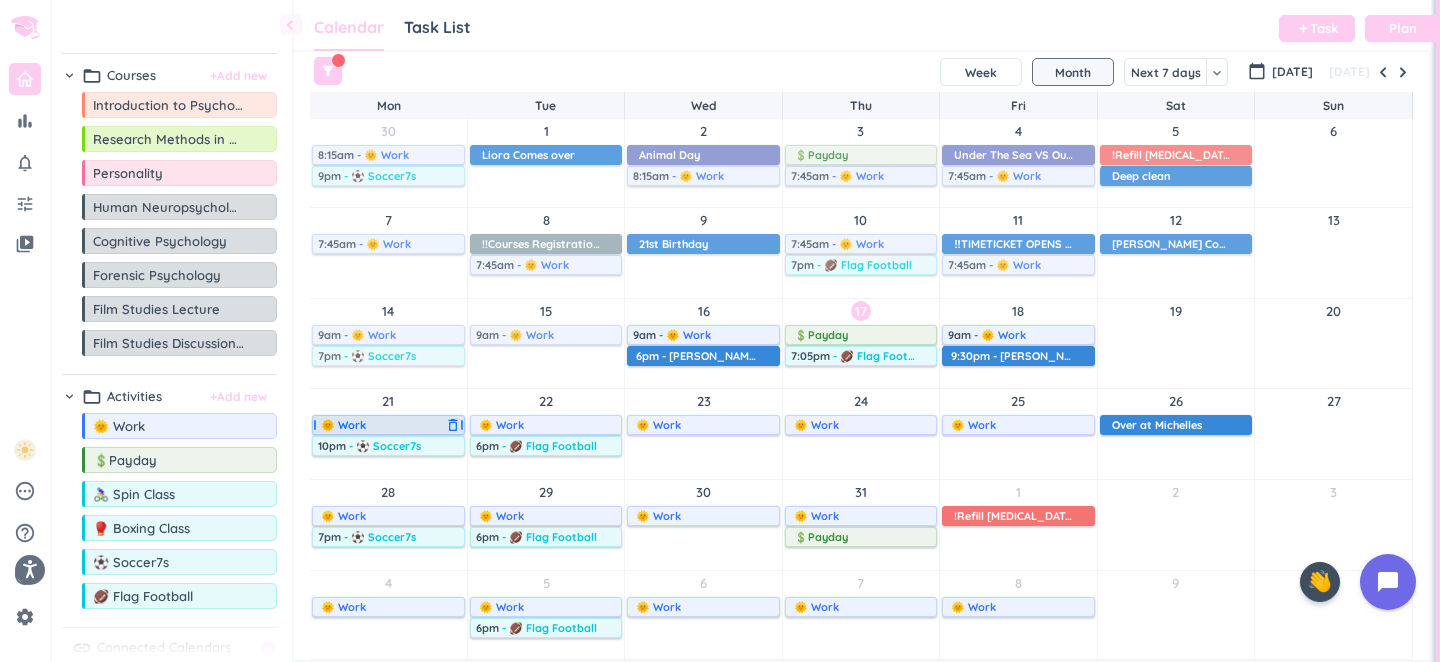 click on "🌞 Work" at bounding box center (381, 425) 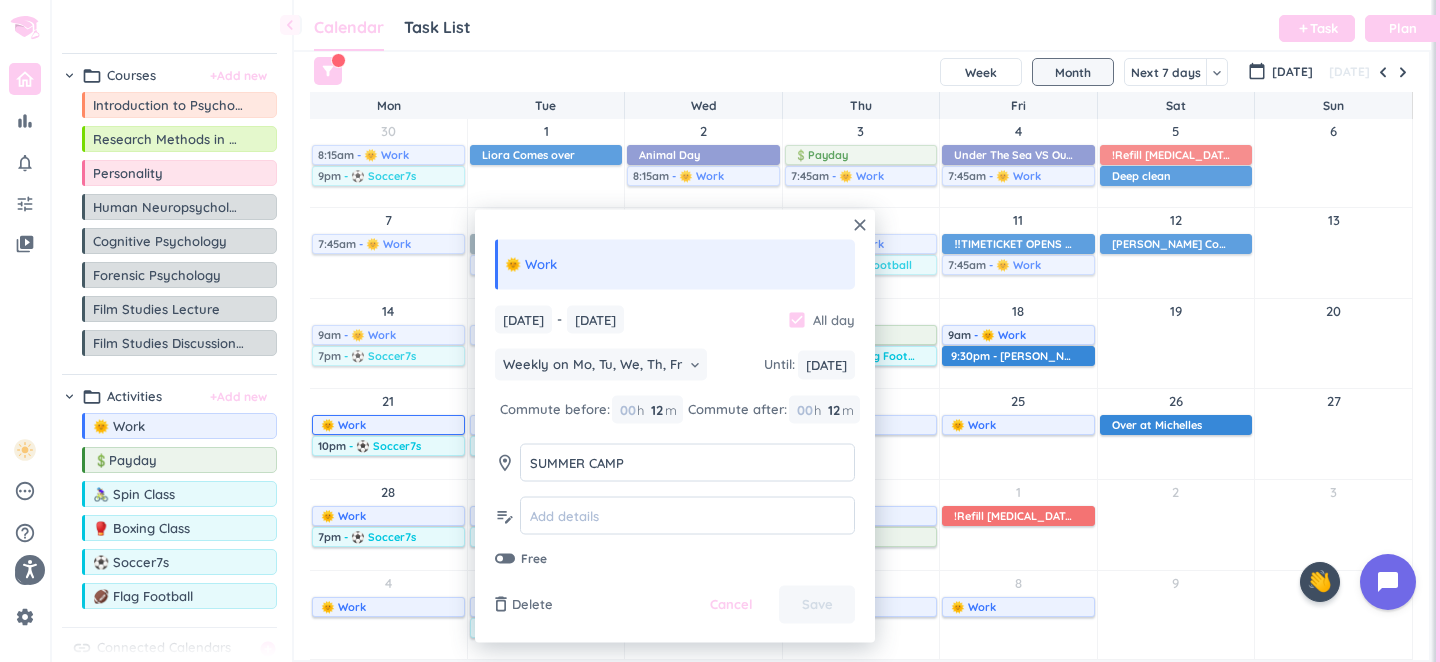 click on "check_box" at bounding box center (797, 319) 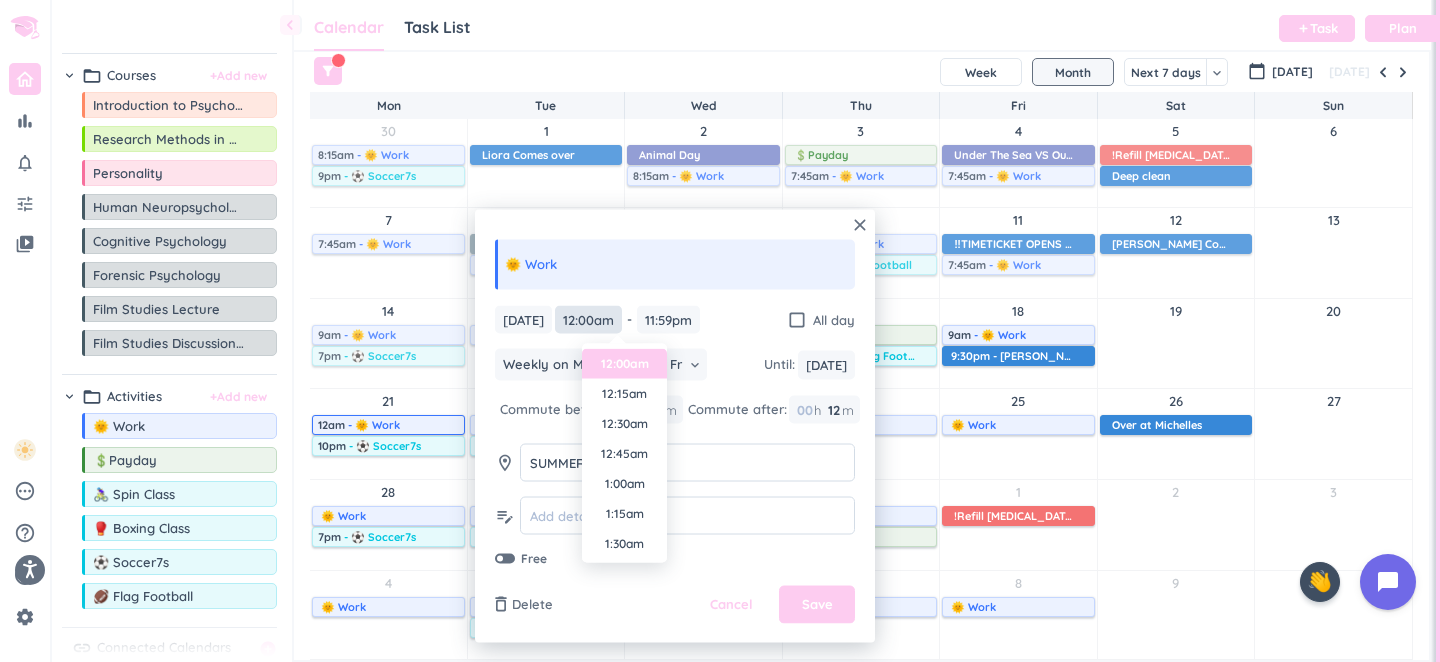 click on "12:00am" at bounding box center [588, 319] 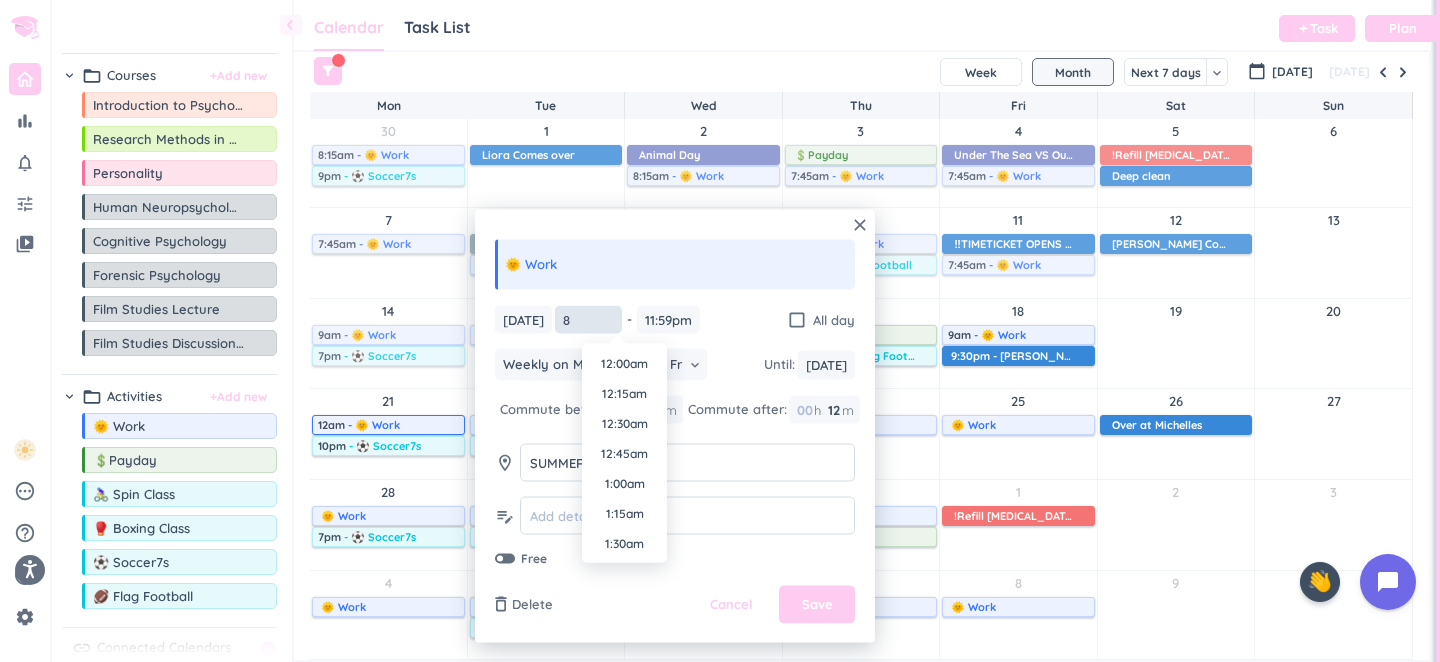 scroll, scrollTop: 2310, scrollLeft: 0, axis: vertical 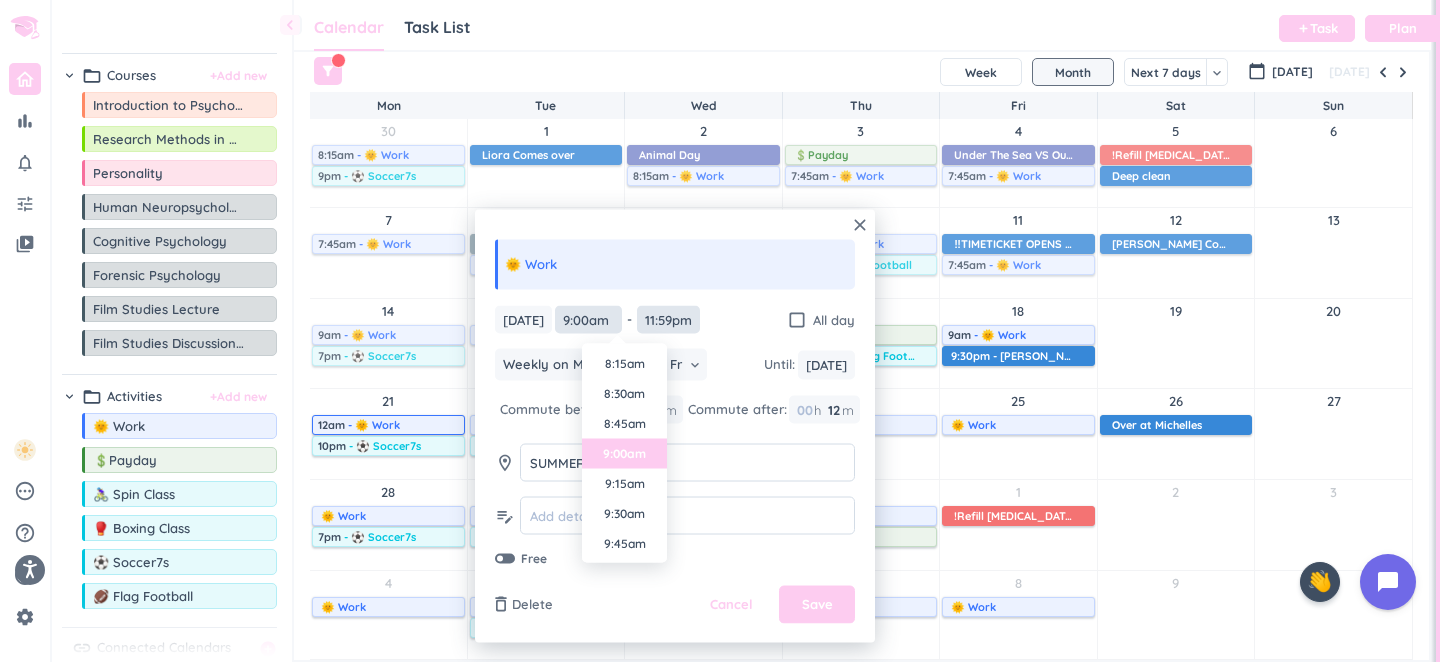 type on "9:00am" 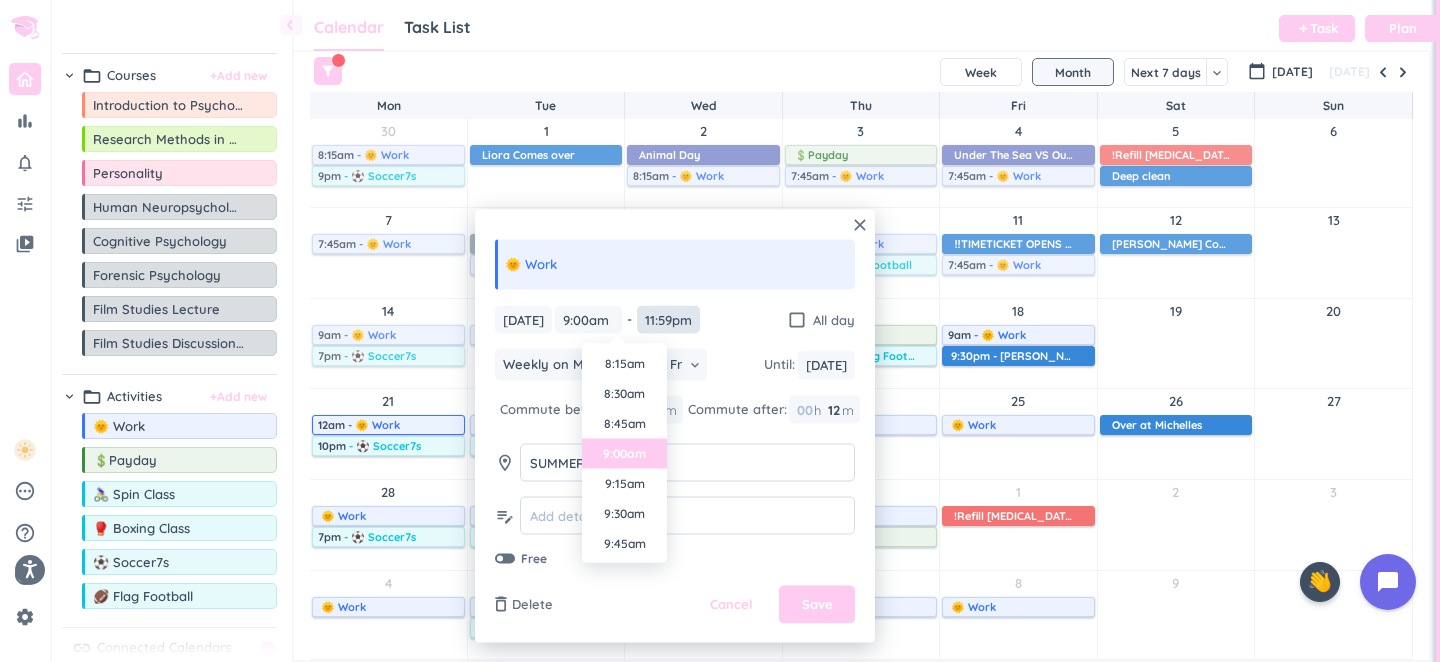 click on "11:59pm" at bounding box center [668, 319] 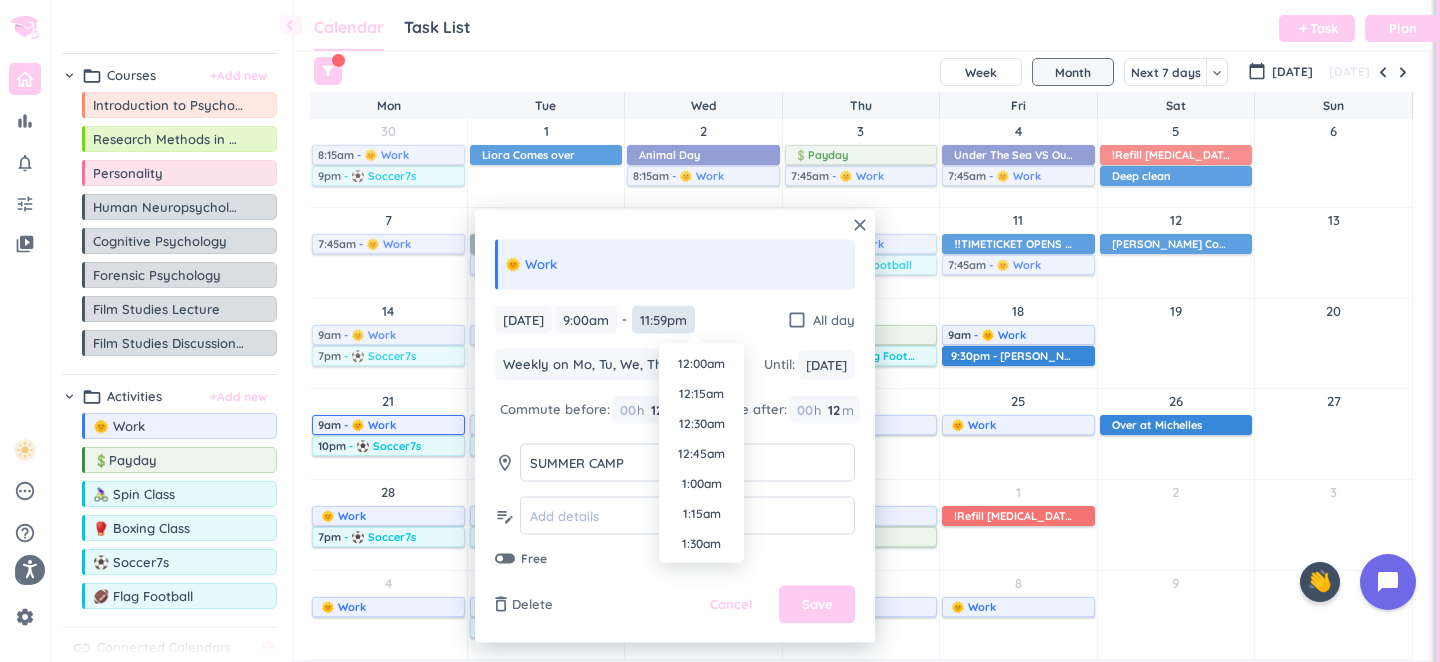 scroll, scrollTop: 2671, scrollLeft: 0, axis: vertical 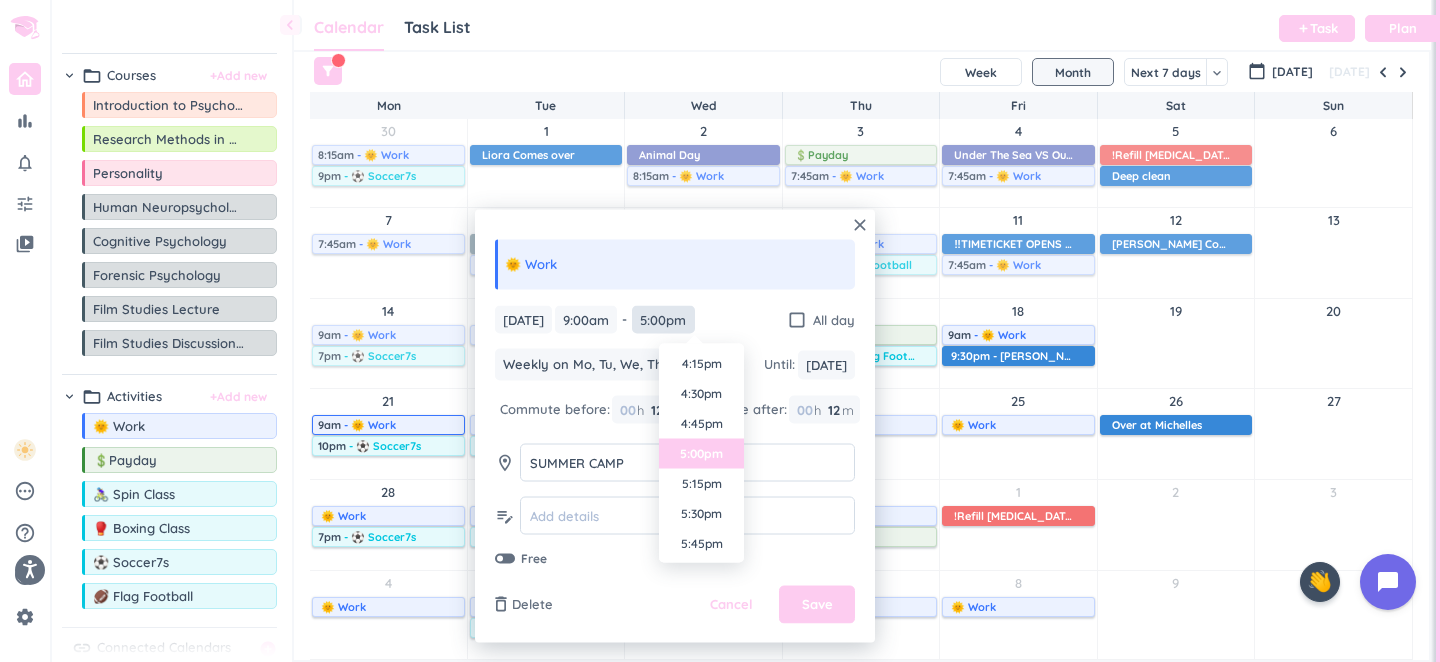 type on "5:00pm" 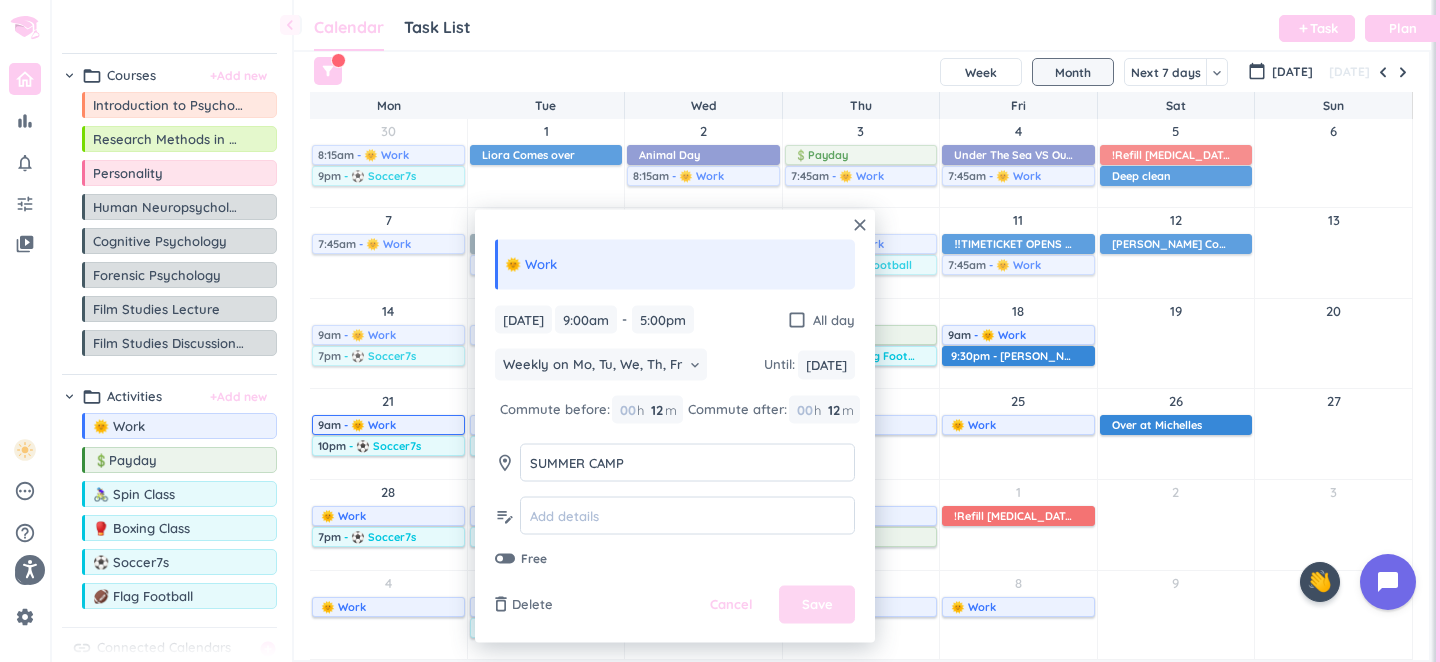 click on "Save" at bounding box center [817, 605] 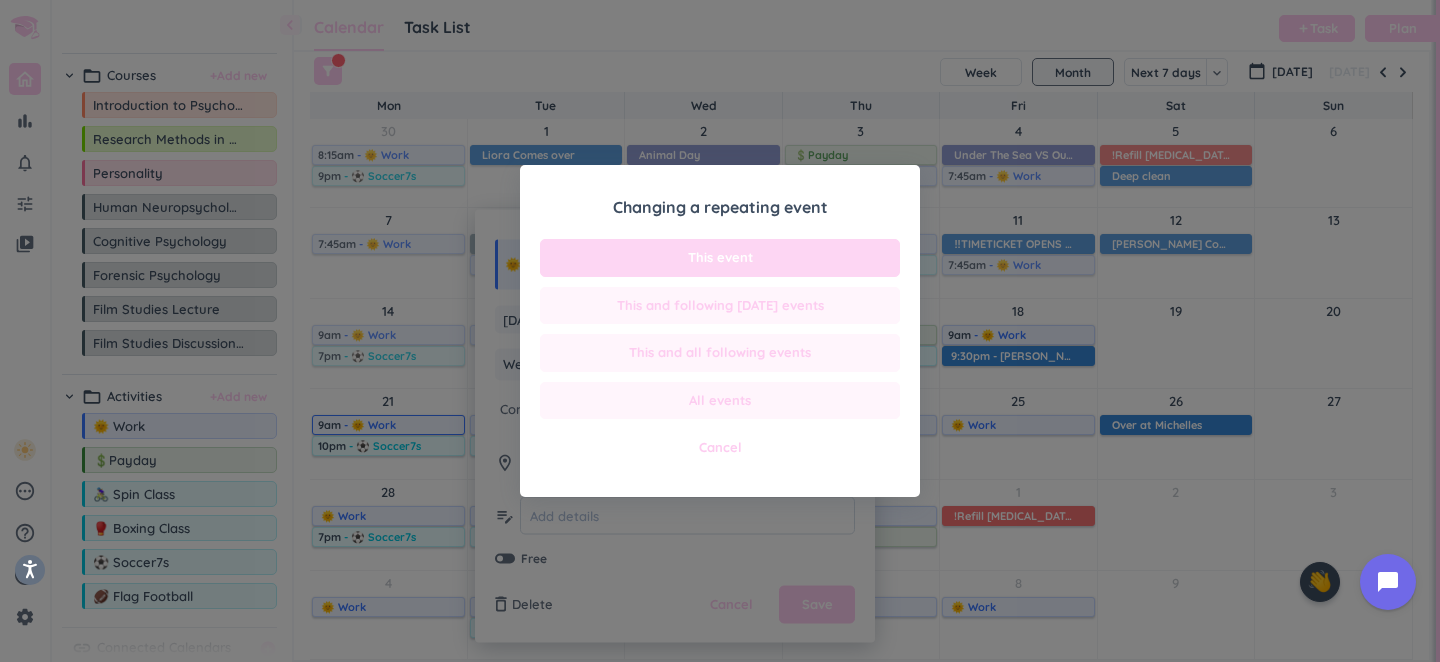 click on "This event" at bounding box center (720, 258) 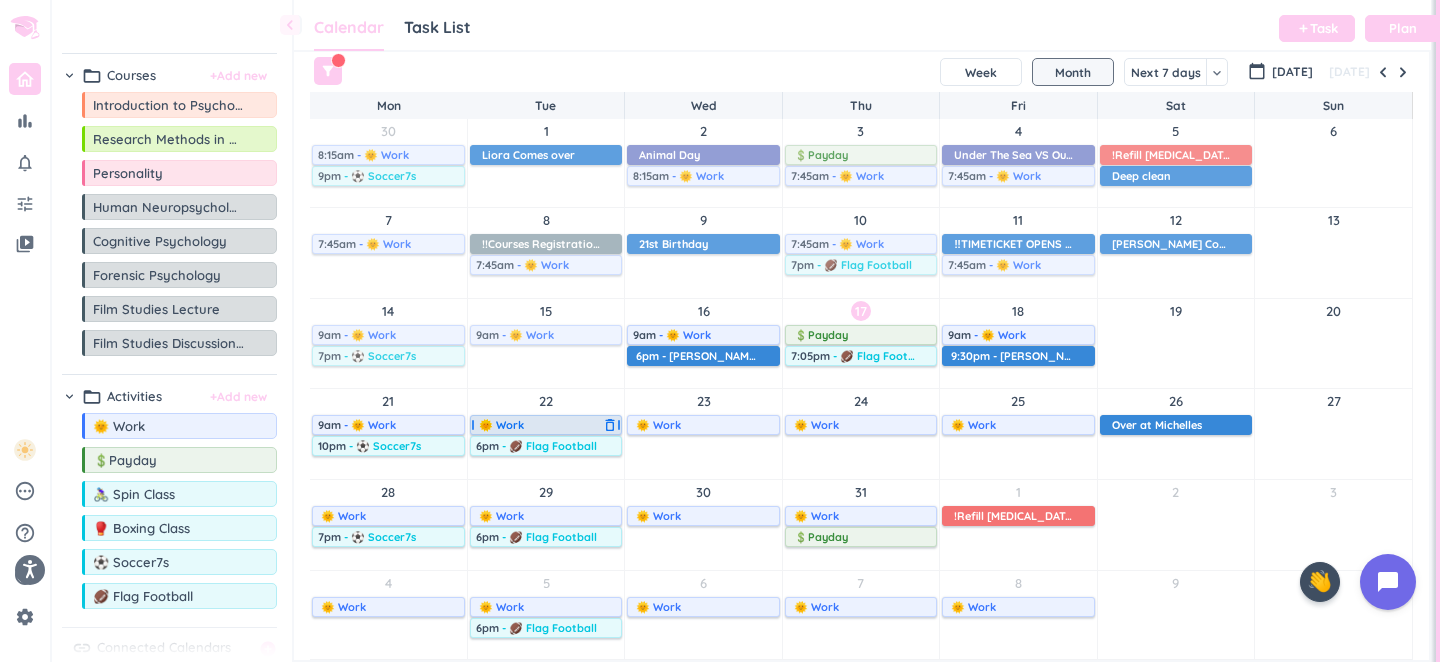 click on "🌞 Work" at bounding box center (539, 425) 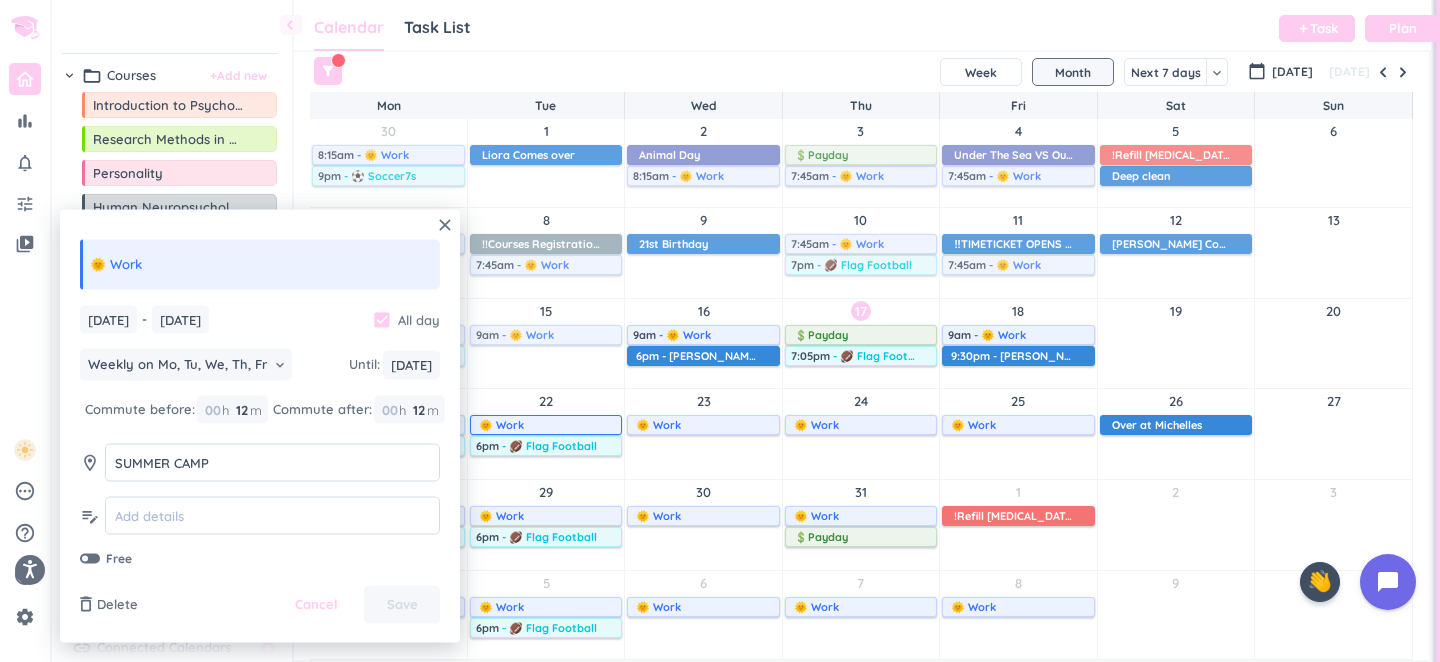 click on "check_box" at bounding box center (382, 319) 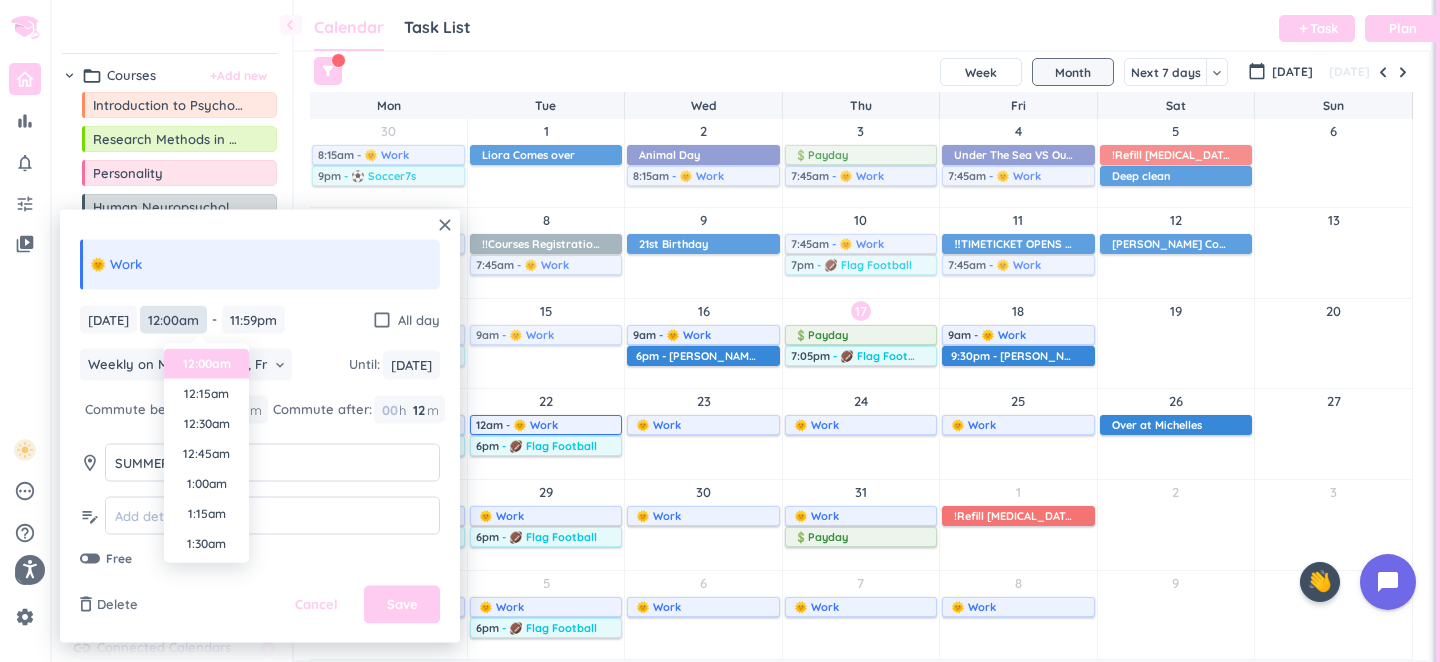 click on "12:00am" at bounding box center [173, 319] 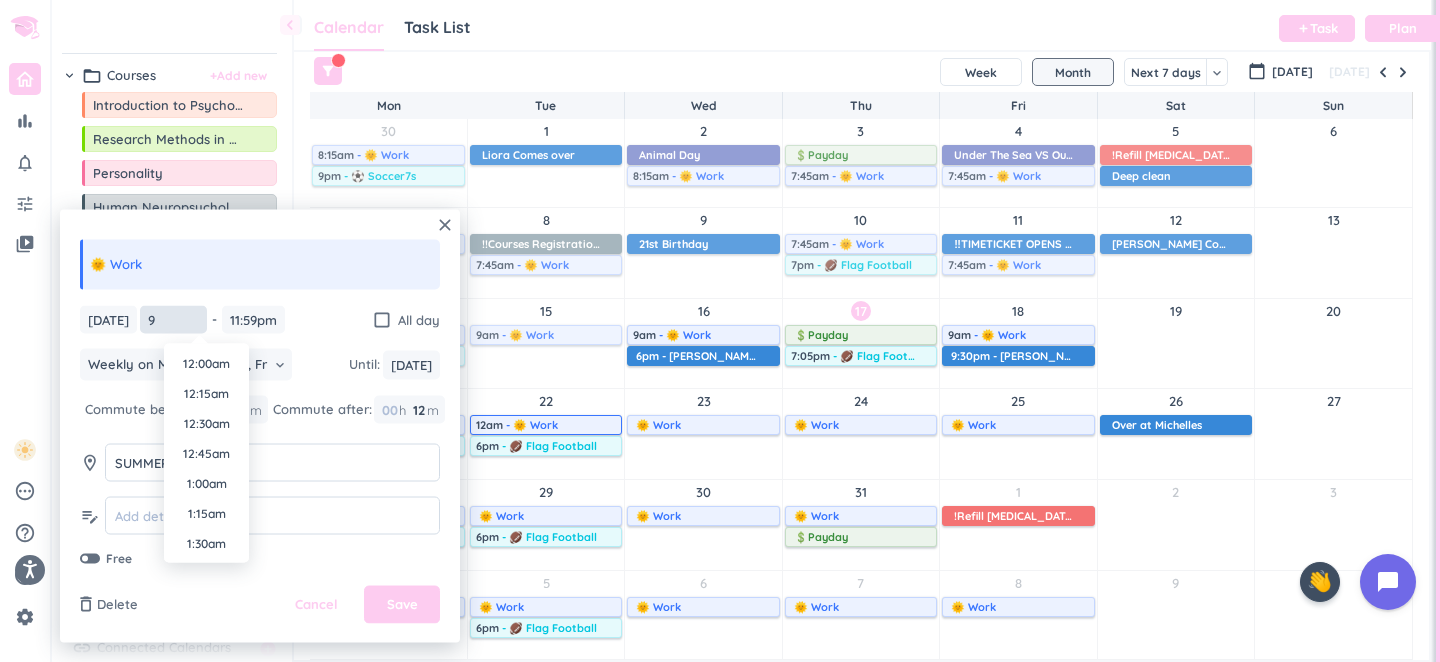 scroll, scrollTop: 2430, scrollLeft: 0, axis: vertical 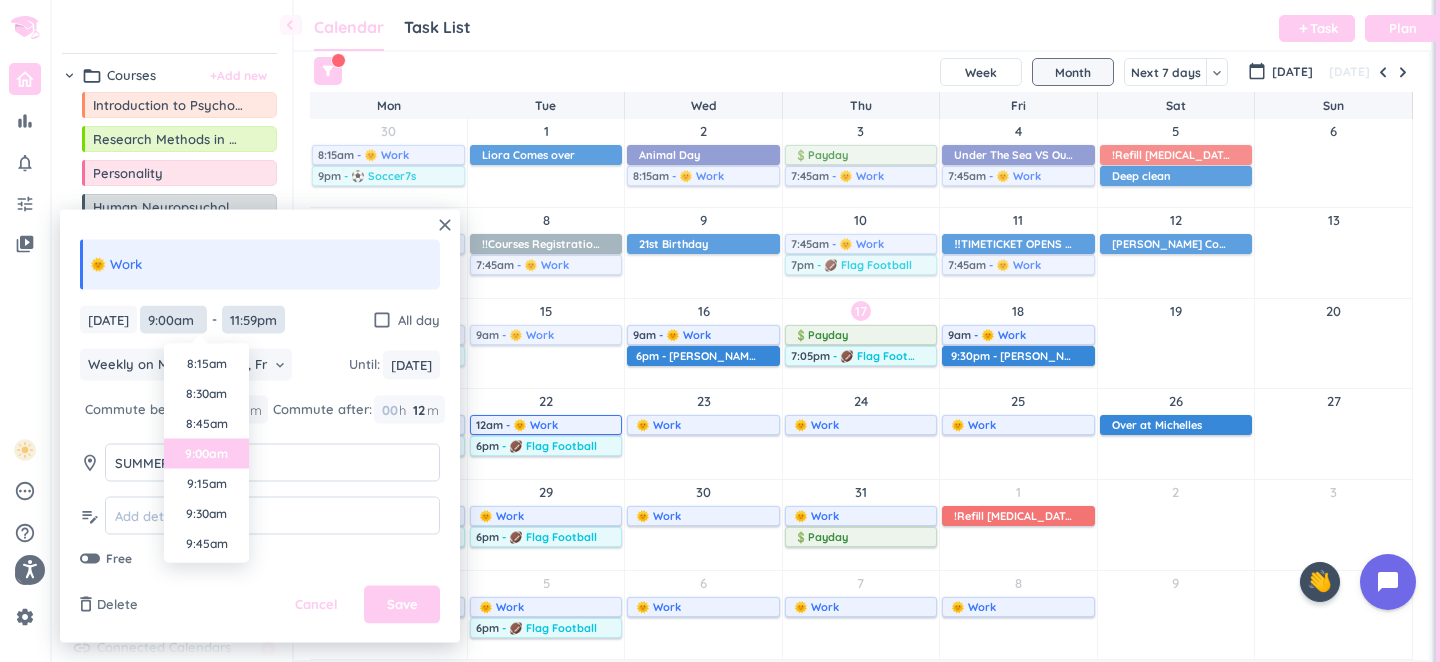 type on "9:00am" 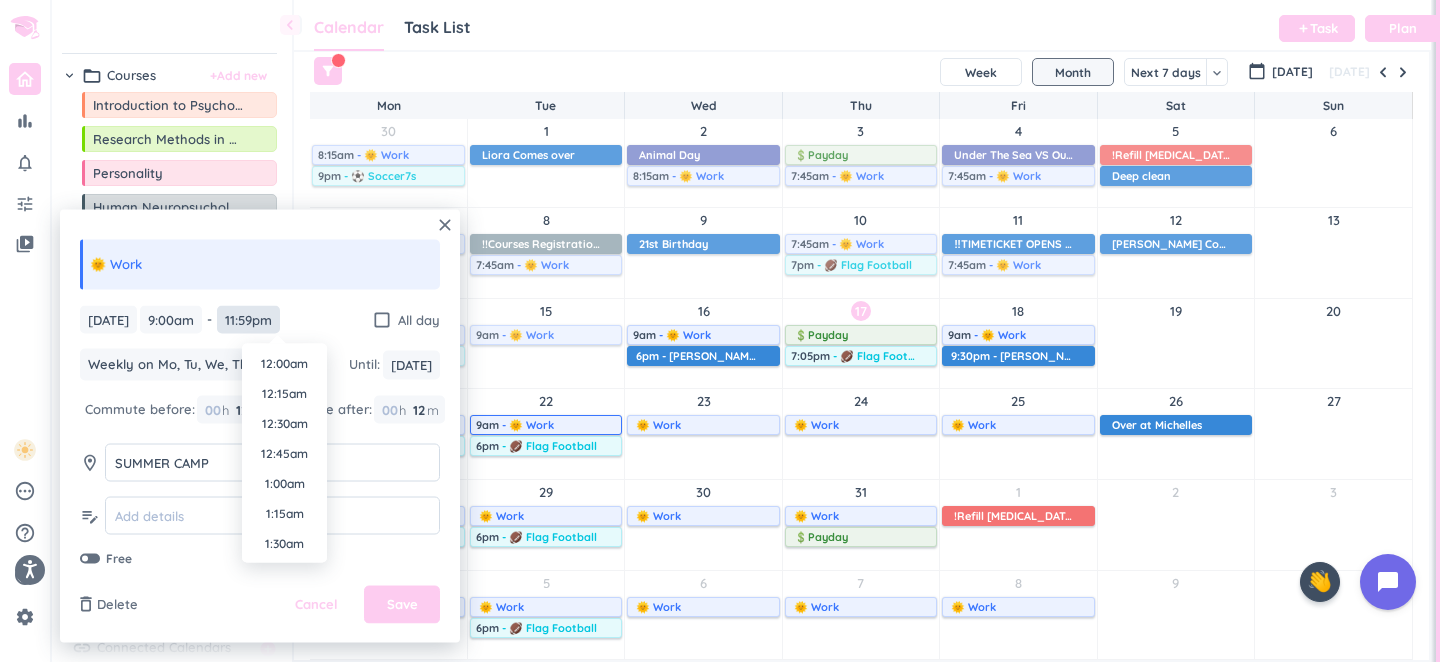 click on "11:59pm" at bounding box center [248, 319] 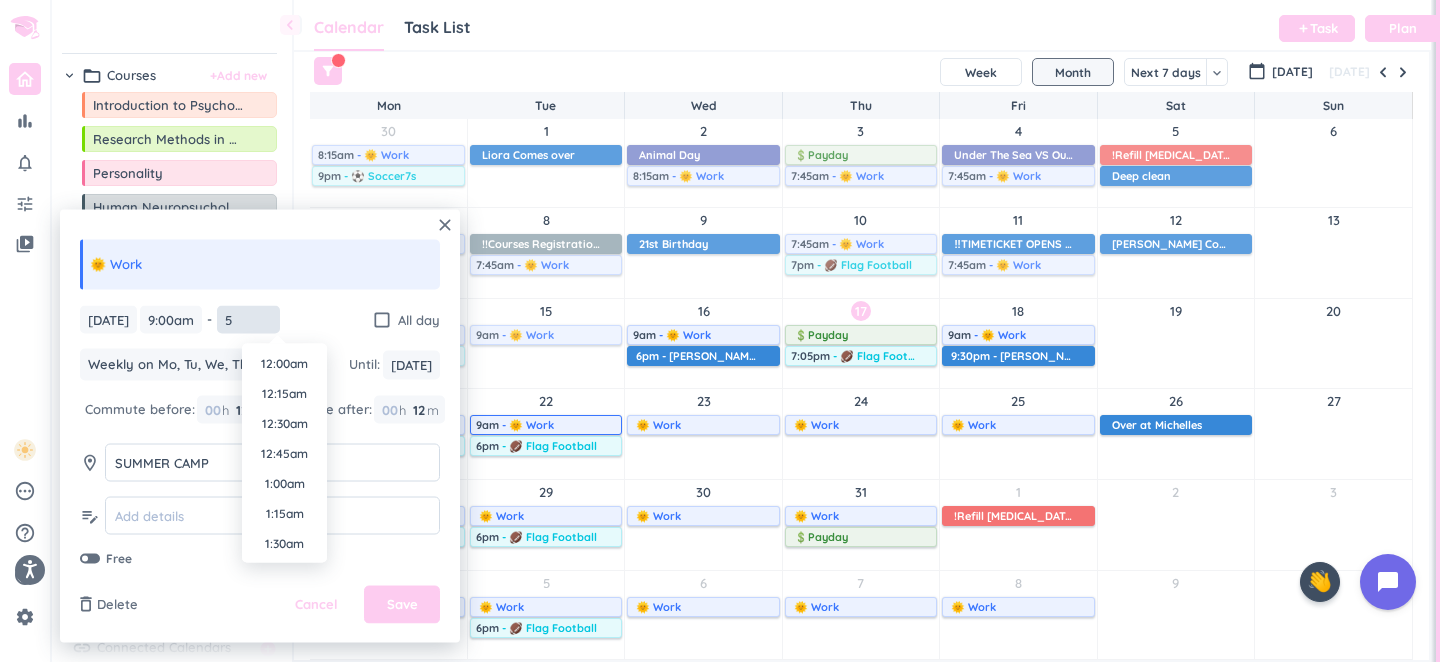 scroll, scrollTop: 1950, scrollLeft: 0, axis: vertical 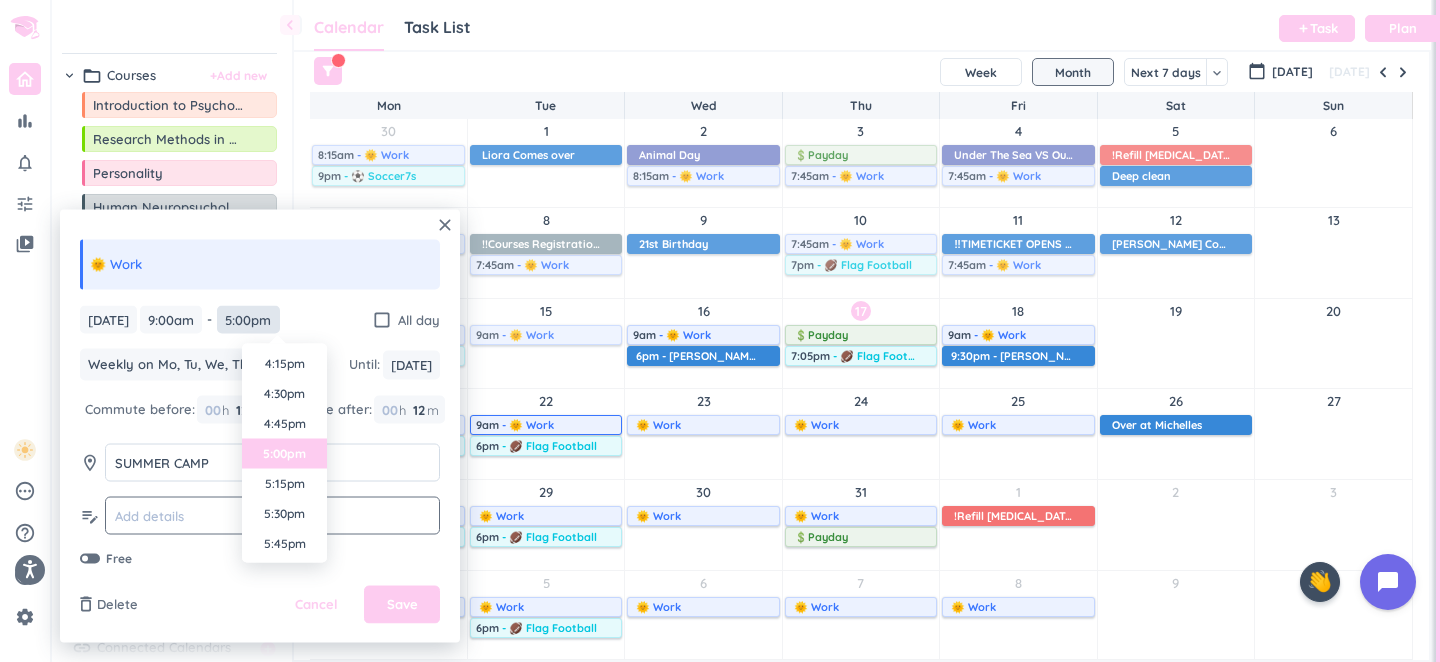 type on "5:00pm" 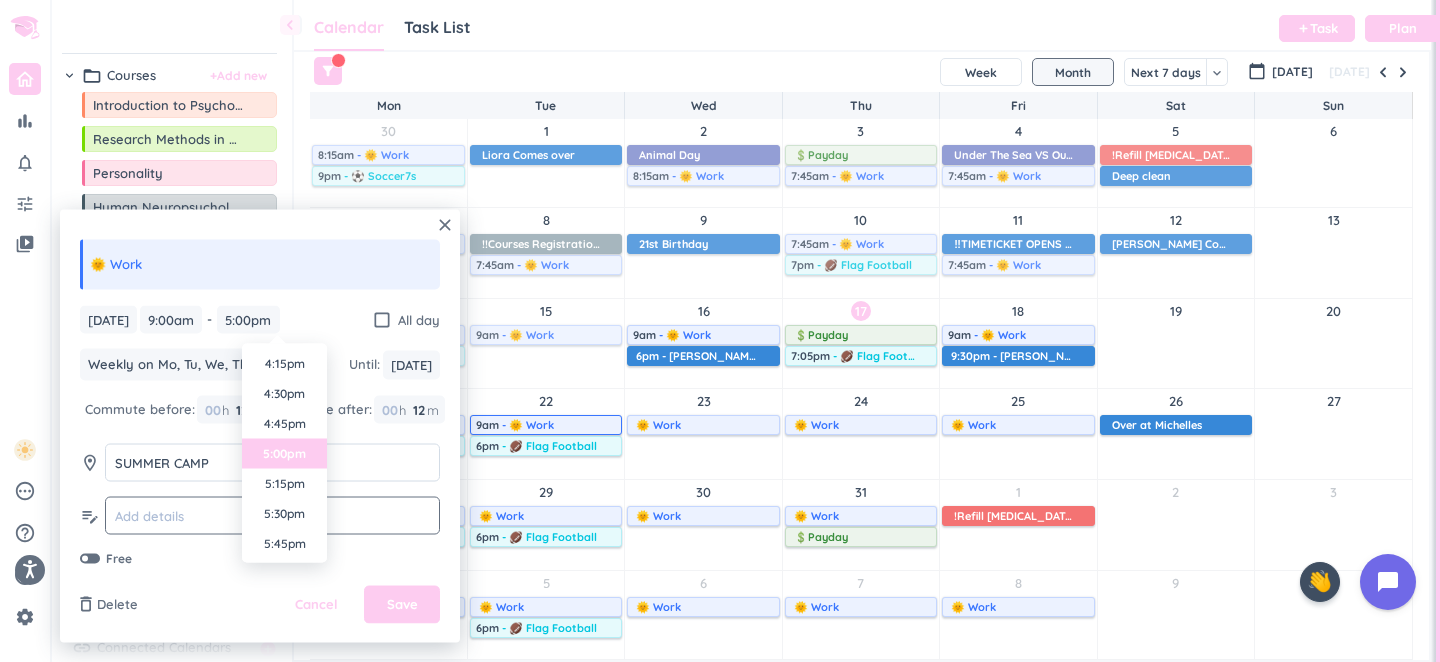 click 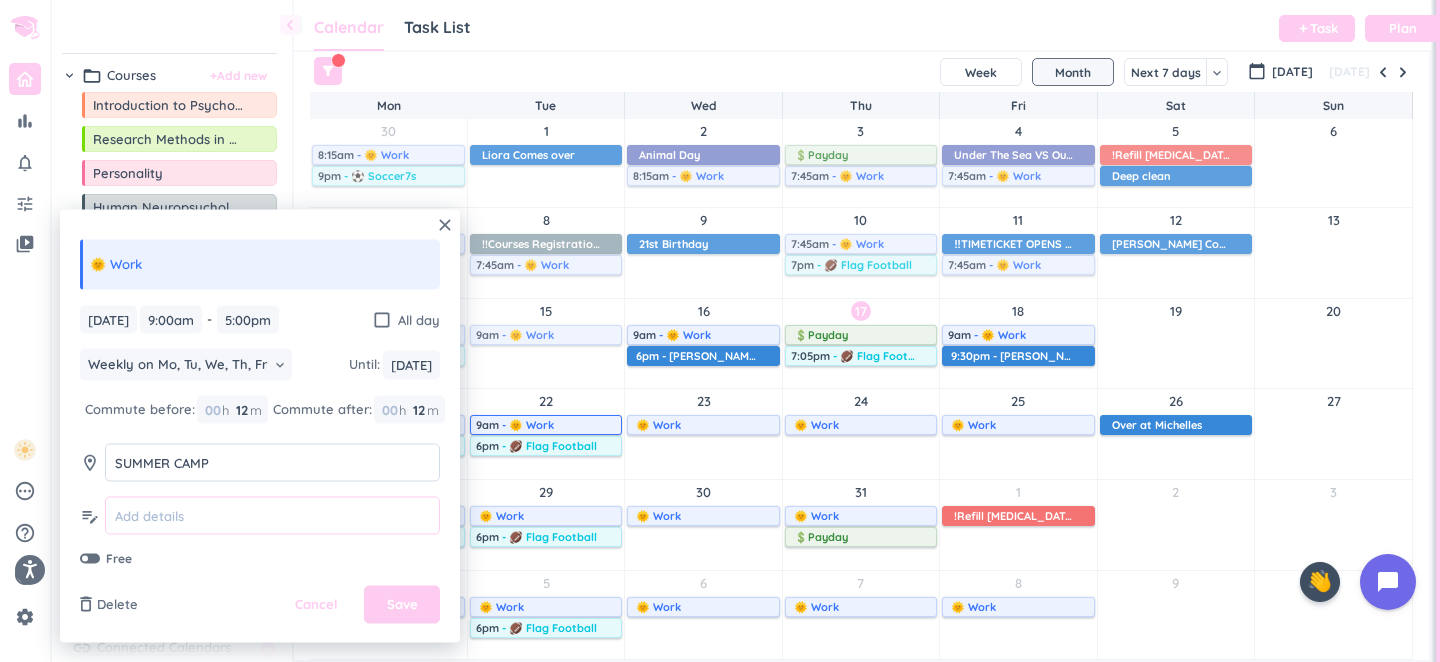 click at bounding box center (272, 515) 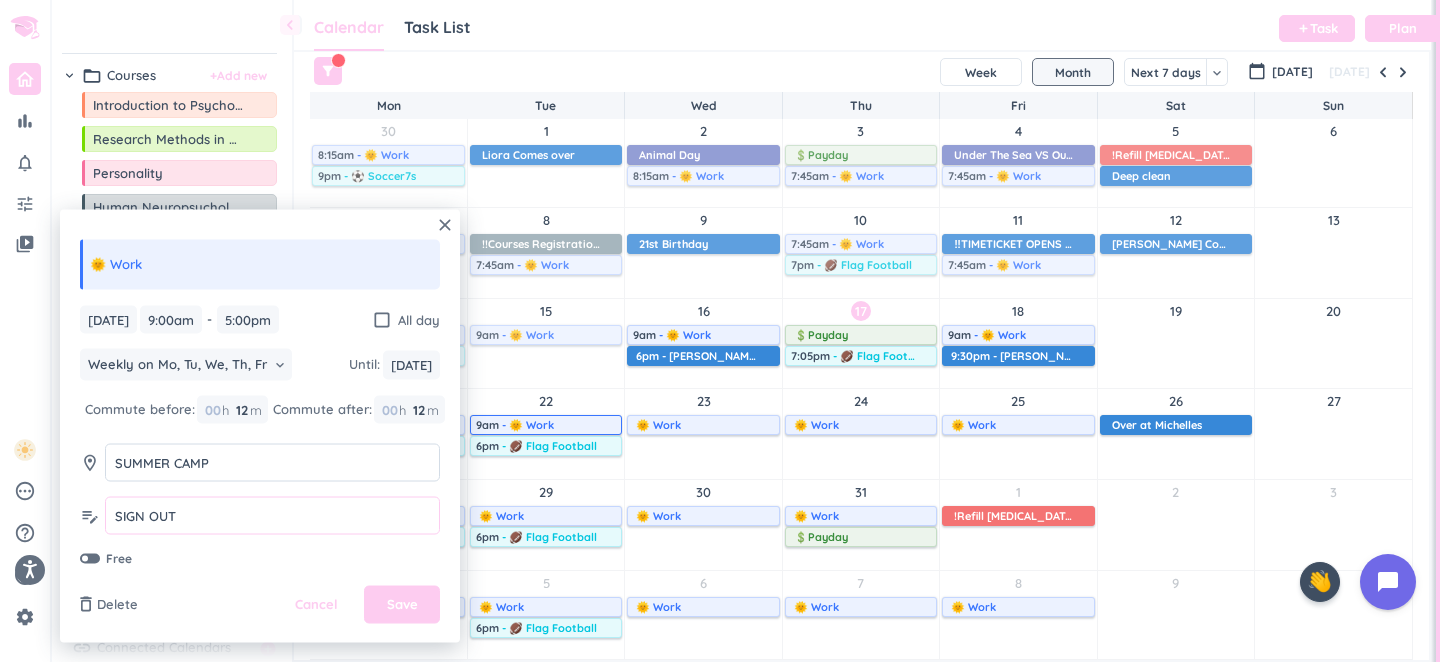 click on "SIGN OUT" at bounding box center (272, 515) 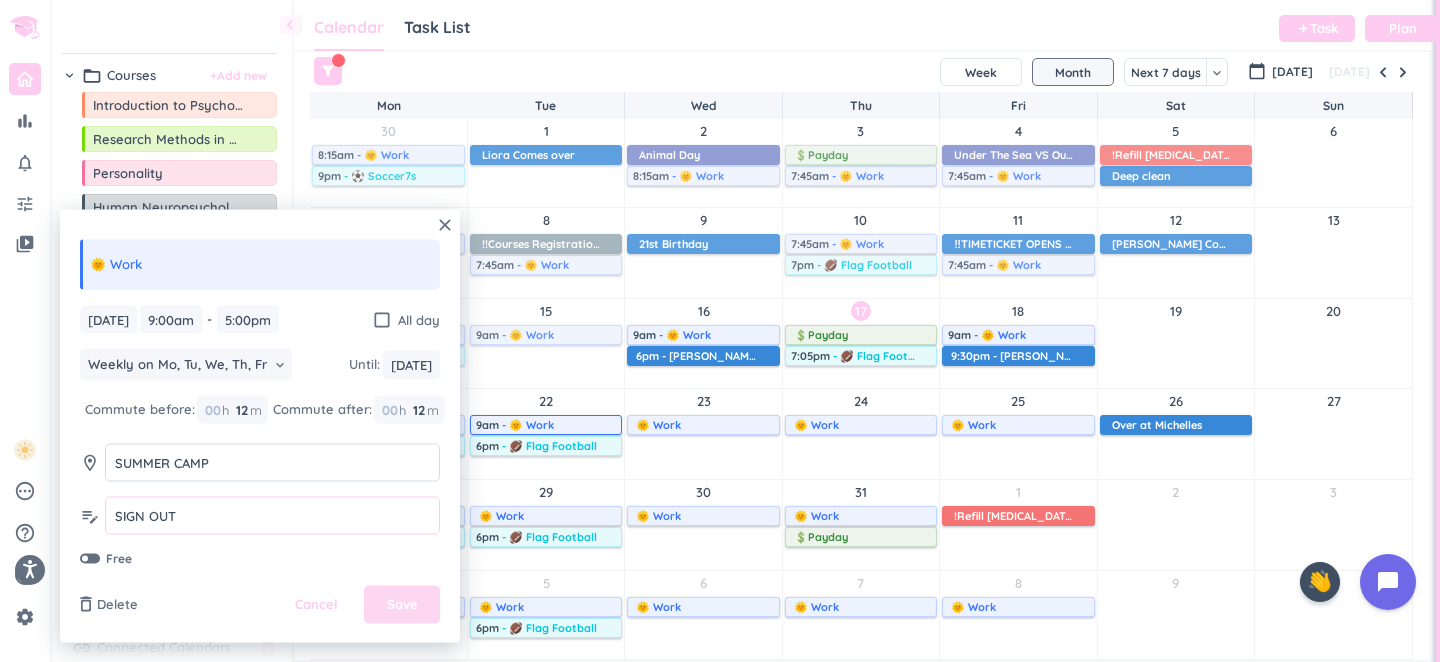 type on "SIGN OUT" 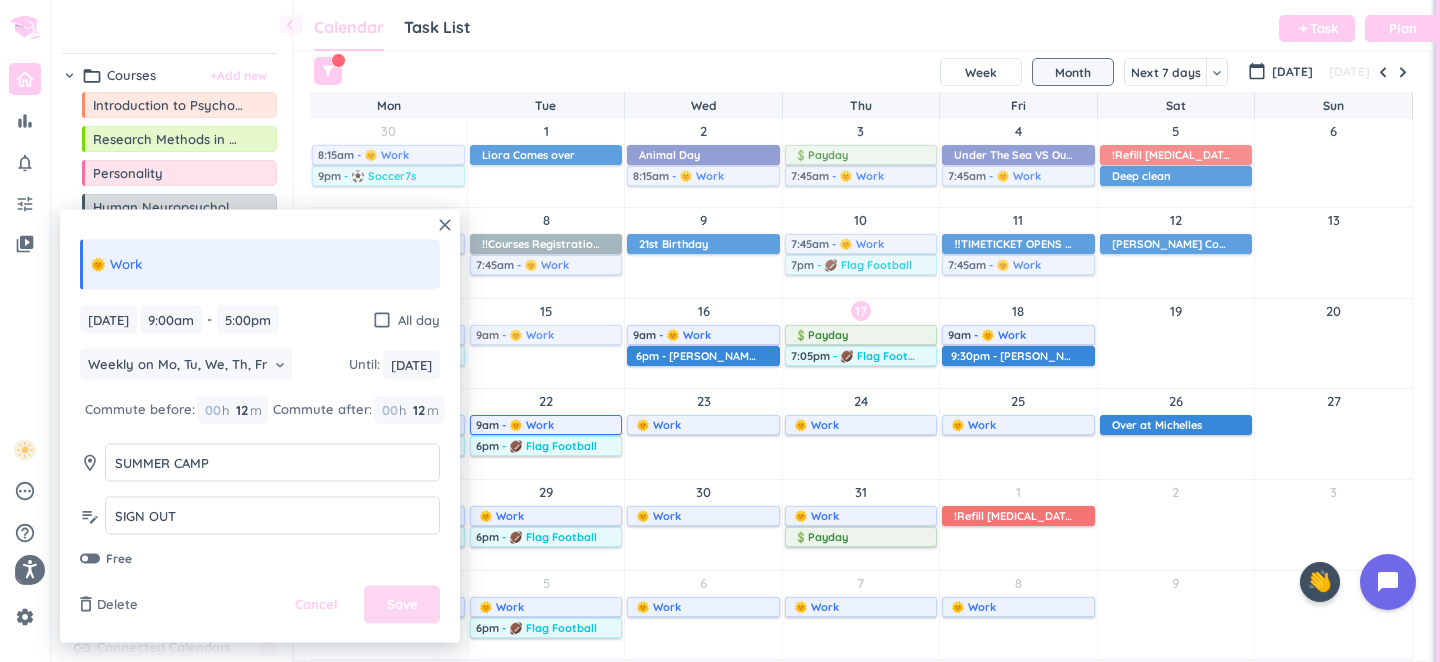click on "Save" at bounding box center (402, 605) 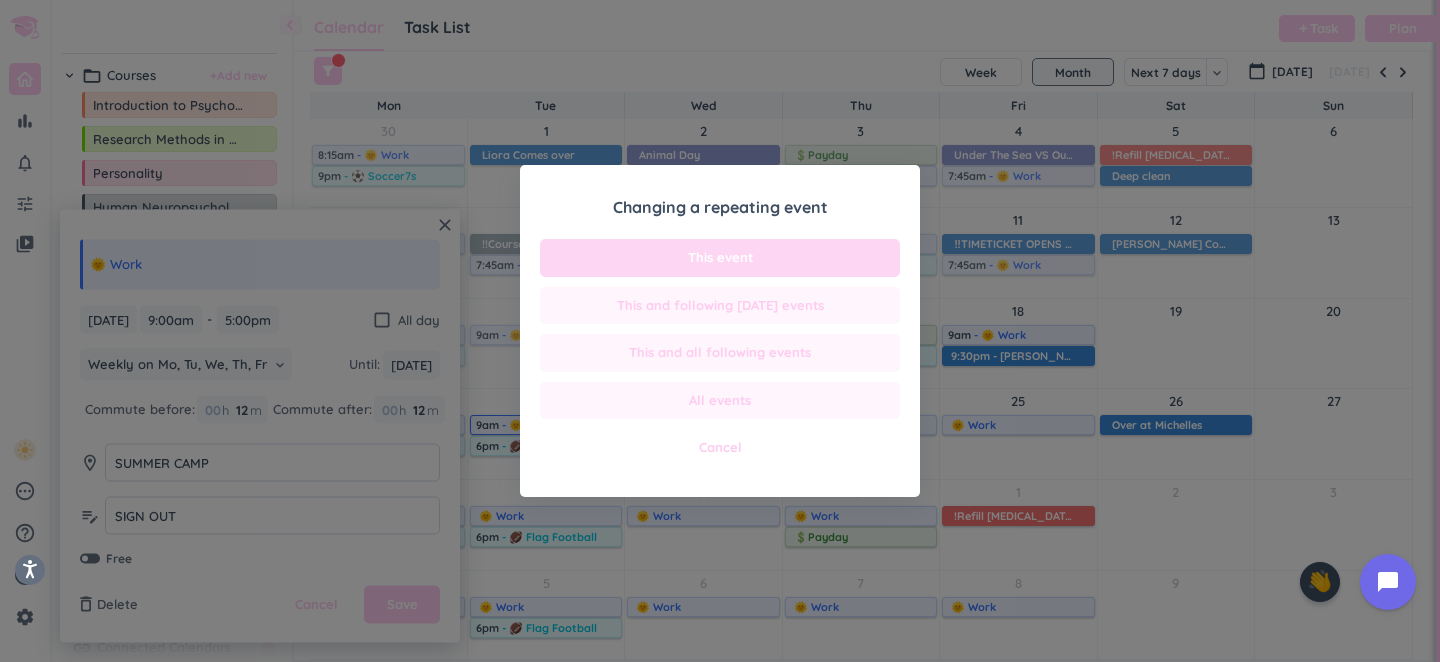 click on "This event" at bounding box center [720, 258] 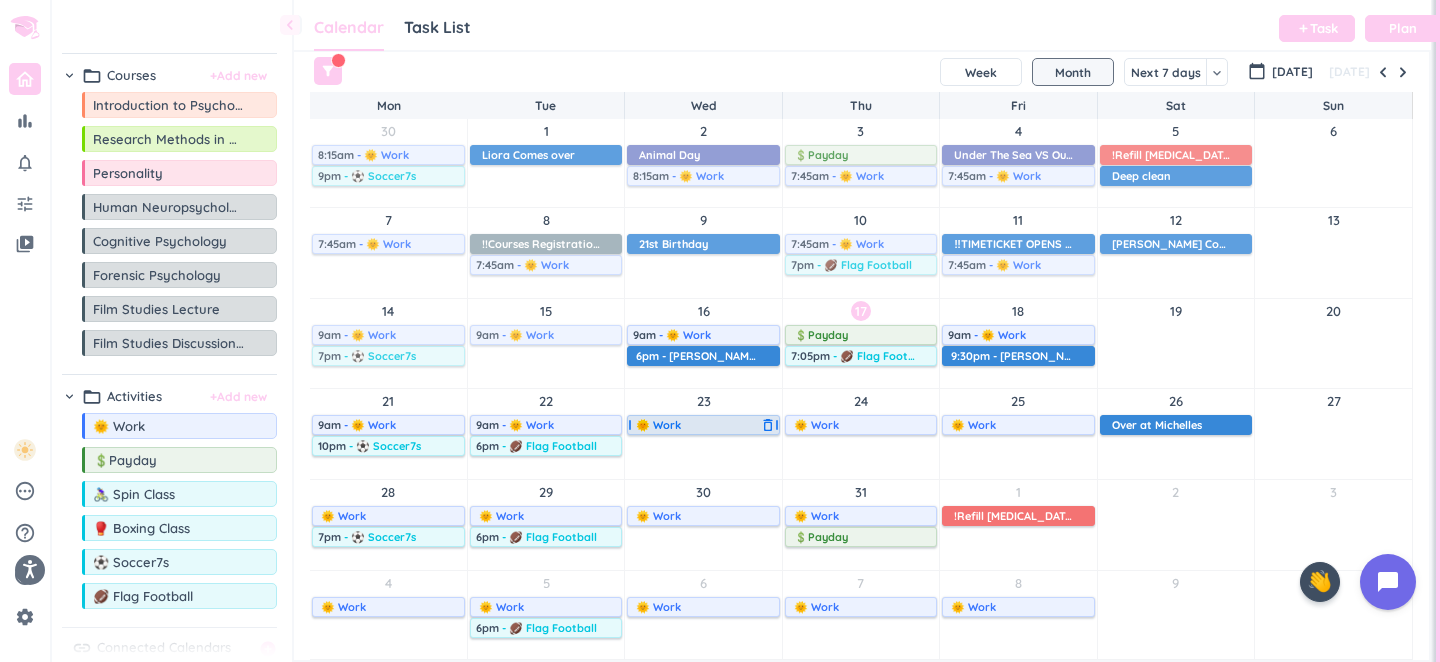 click on "🌞 Work" at bounding box center [658, 425] 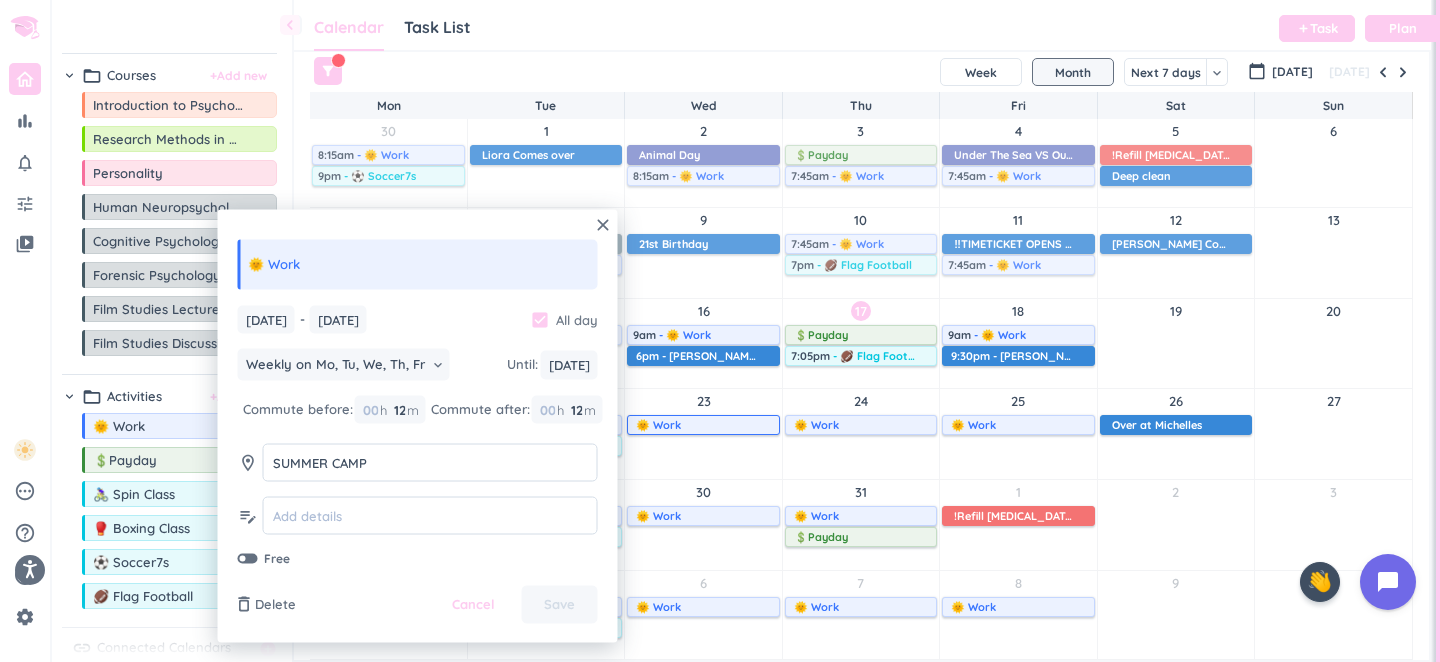 click on "check_box" at bounding box center [540, 319] 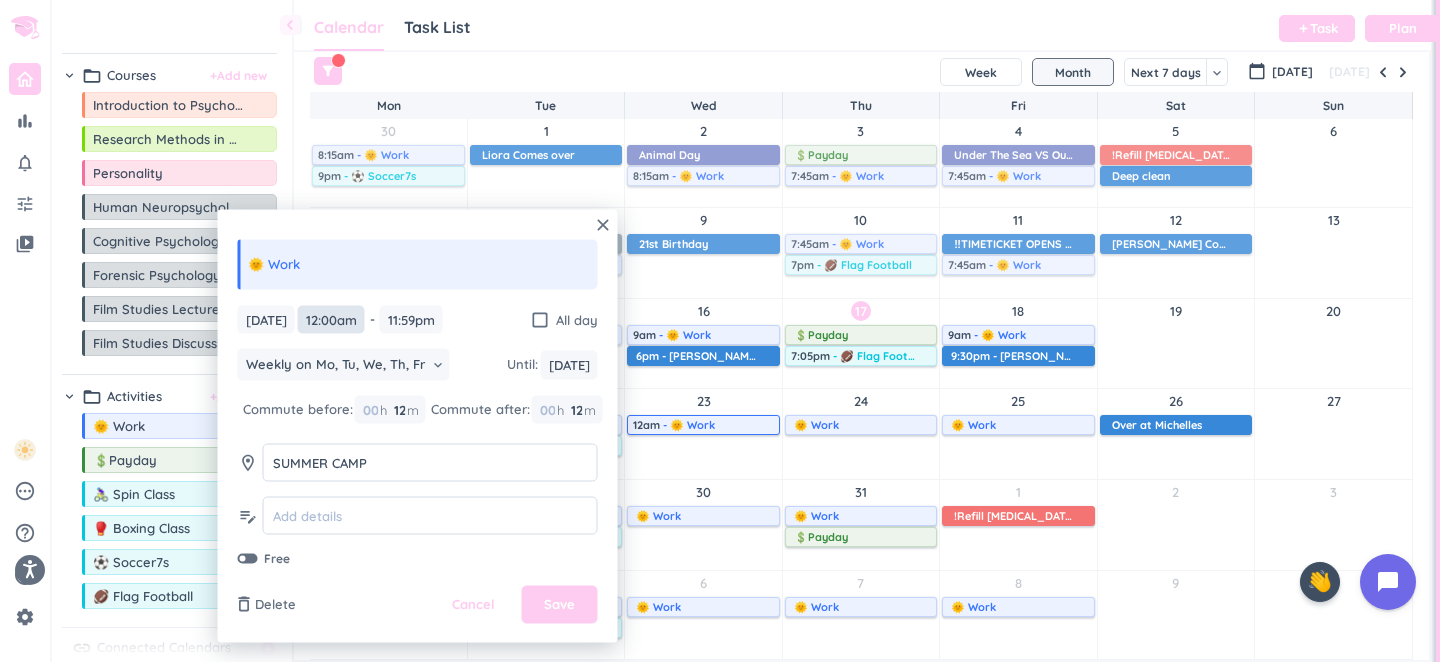 click on "12:00am" at bounding box center [331, 319] 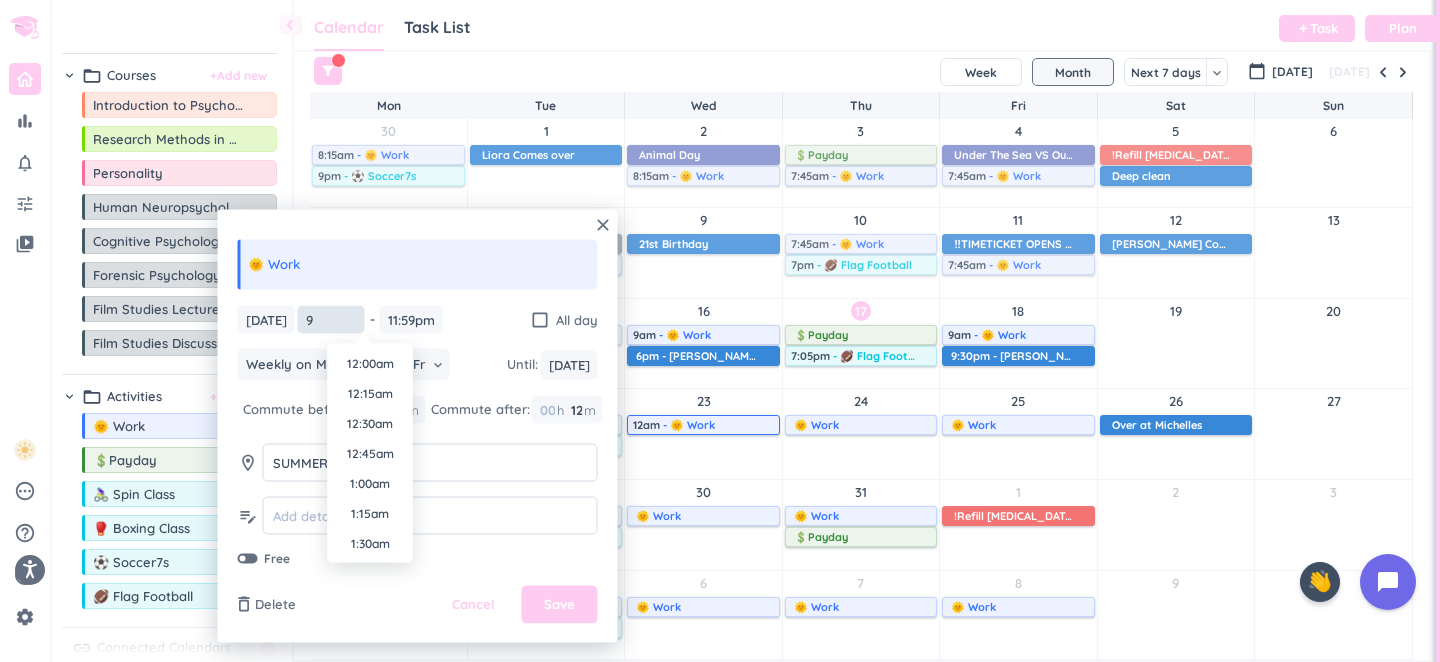 scroll, scrollTop: 2430, scrollLeft: 0, axis: vertical 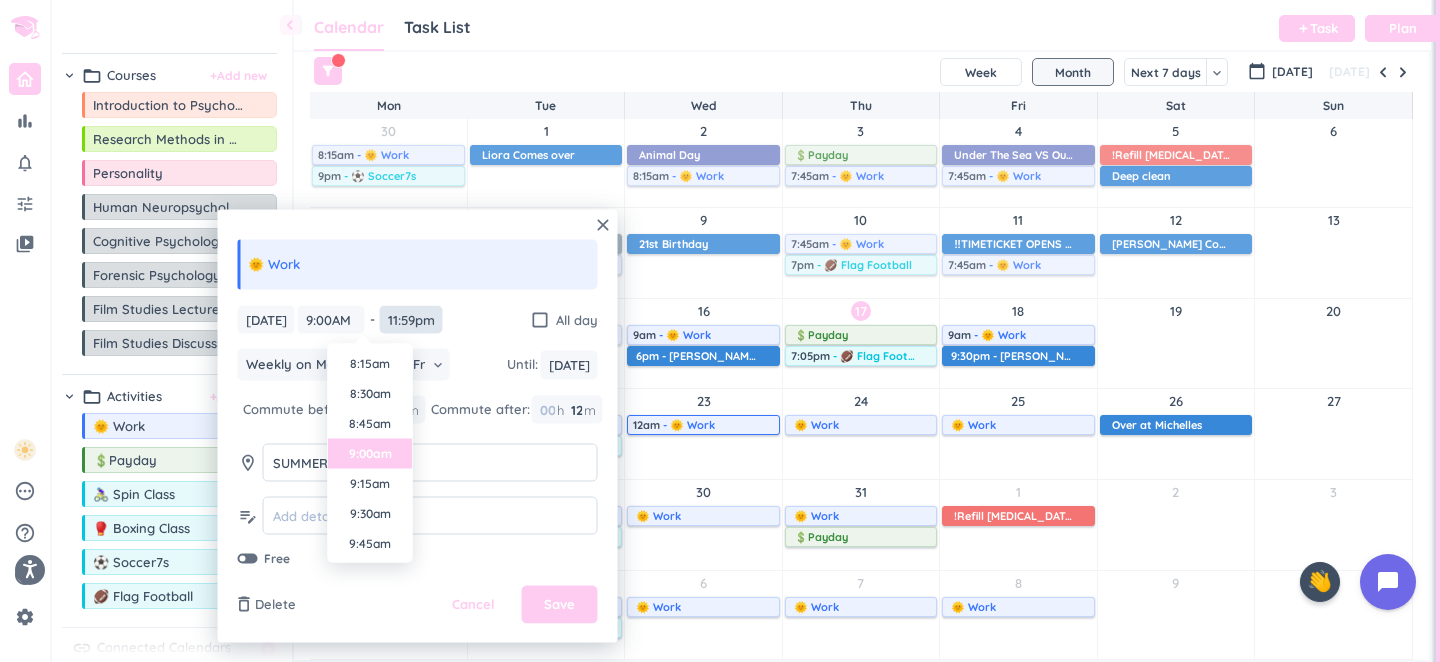 click on "bar_chart notifications_none tune video_library pending help_outline settings 5 / 9 check_circle_outline check_circle_outline check_circle_outline check_circle_outline check_circle_outline 🤘 ✨ 🎓 🦄 close 👋 chevron_left Drag a custom event format_color_fill chevron_right folder_open Courses   +  Add new drag_indicator Introduction to Psychology more_horiz drag_indicator Research Methods in Psychology more_horiz drag_indicator Personality more_horiz drag_indicator Human Neuropsychology I more_horiz drag_indicator Cognitive Psychology more_horiz drag_indicator Forensic Psychology more_horiz drag_indicator Film Studies Lecture more_horiz drag_indicator Film Studies Discussion Group more_horiz chevron_right folder_open Activities   +  Add new drag_indicator 🌞 Work more_horiz drag_indicator 💲Payday more_horiz drag_indicator 🚴🏼‍♀️ Spin Class more_horiz drag_indicator 🥊 Boxing Class more_horiz drag_indicator ⚽ Soccer7s  more_horiz drag_indicator 🏈 Flag Football more_horiz link 1" at bounding box center (720, 331) 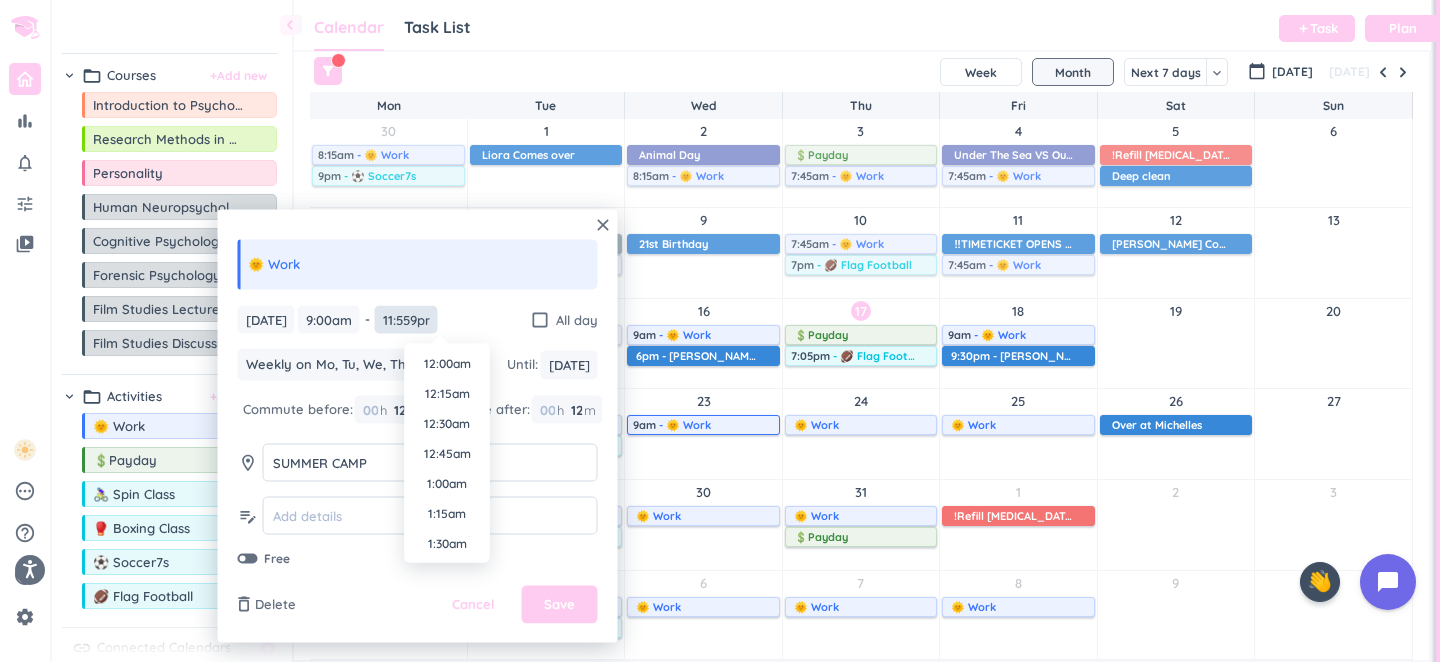 scroll, scrollTop: 2671, scrollLeft: 0, axis: vertical 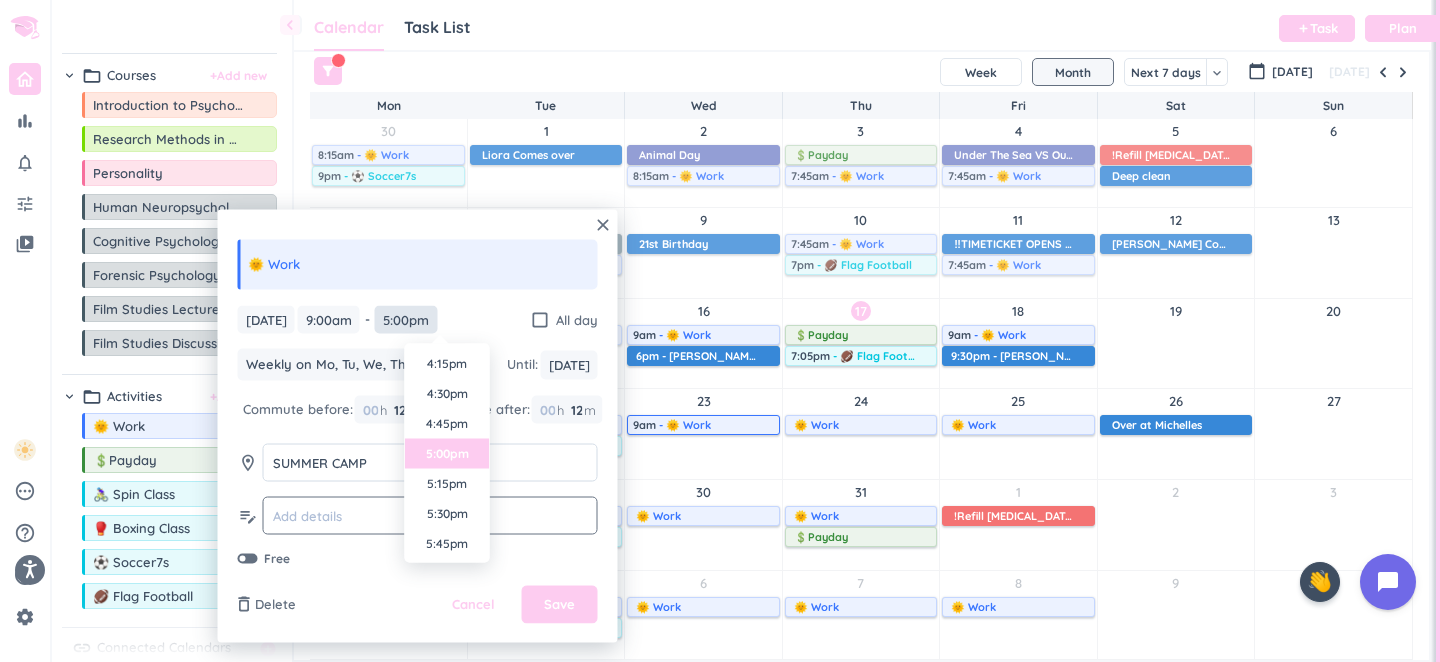 type on "5:00pm" 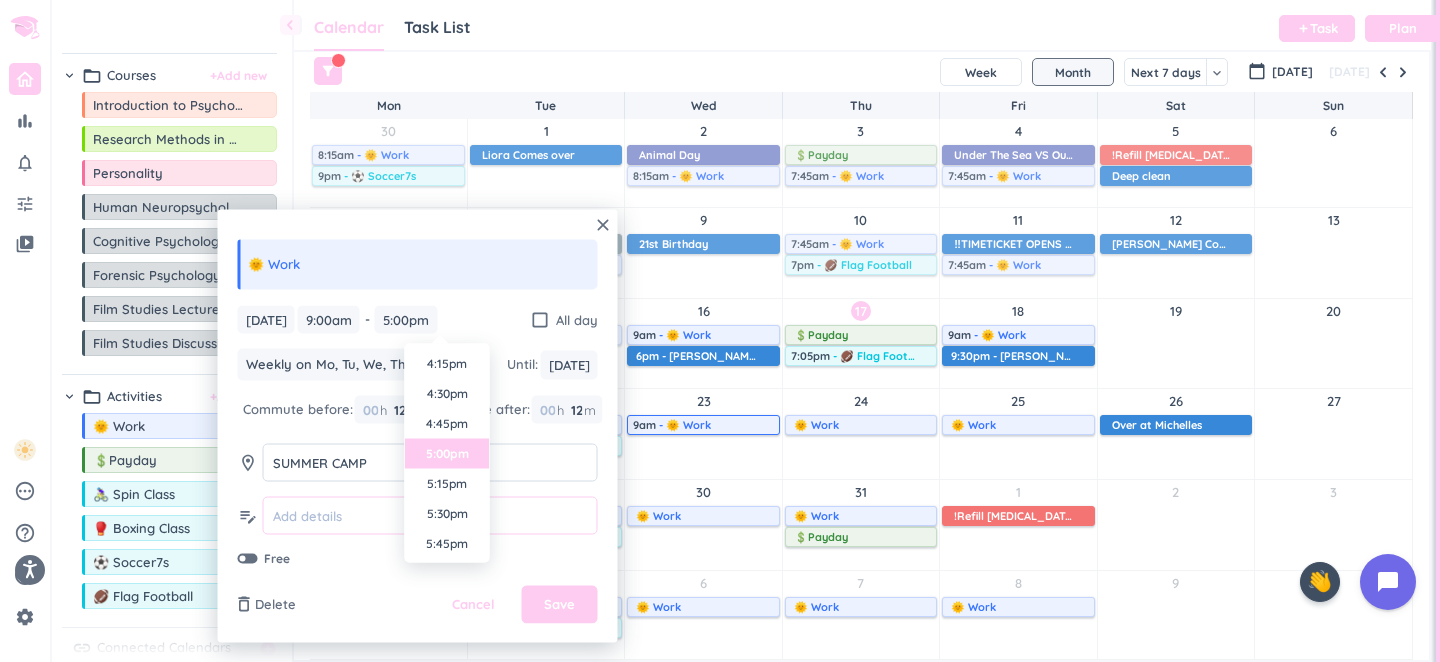 click at bounding box center (430, 515) 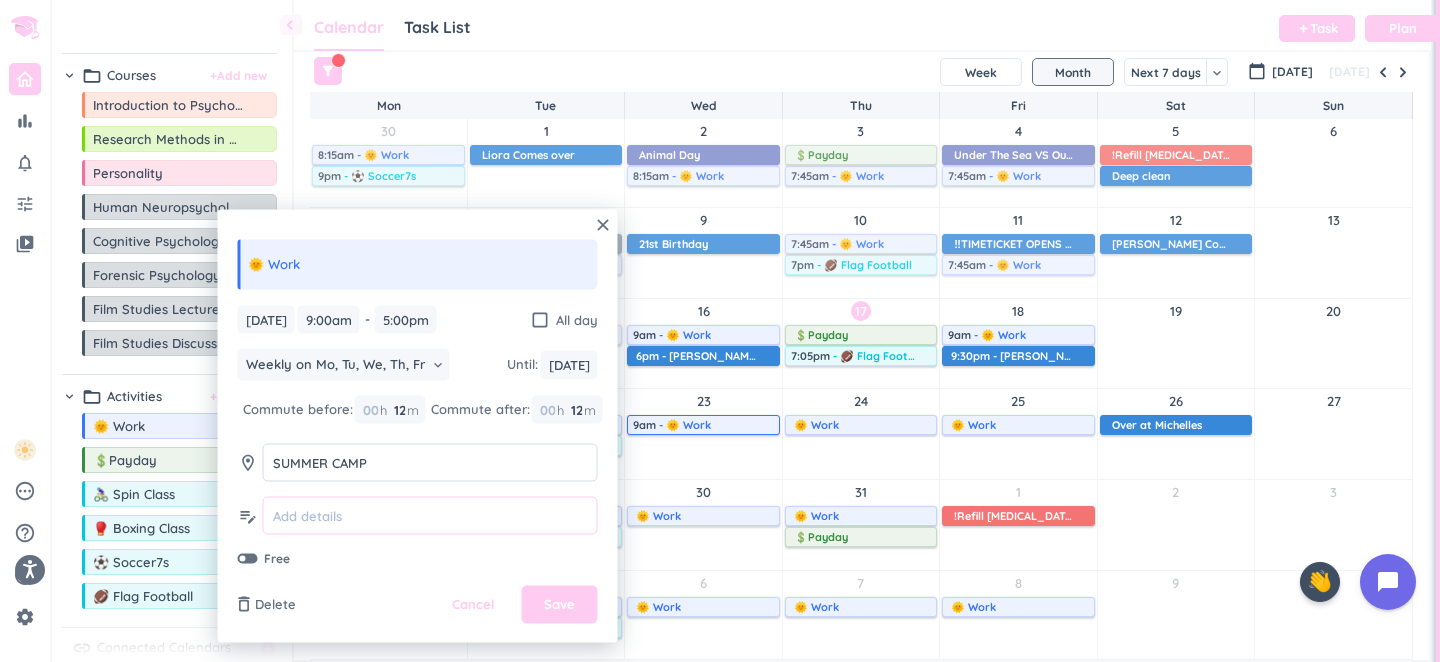 paste on "SIGN OUT" 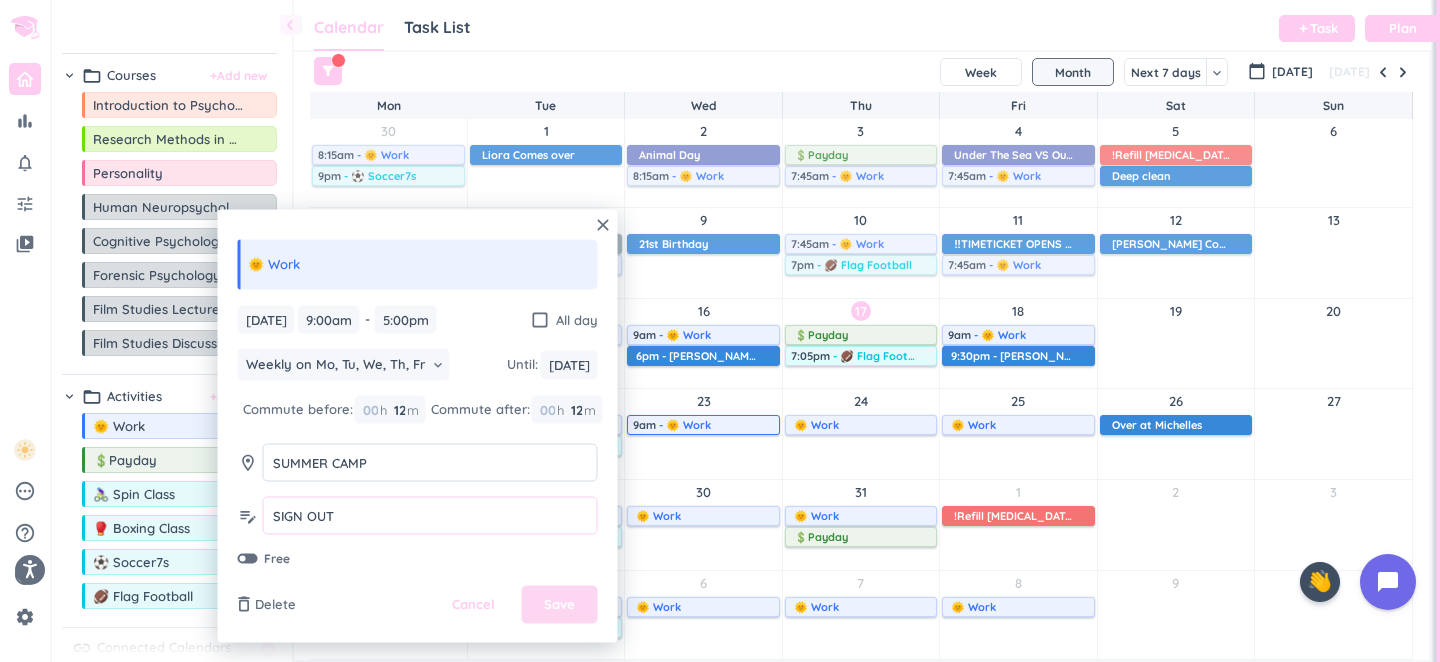 type on "SIGN OUT" 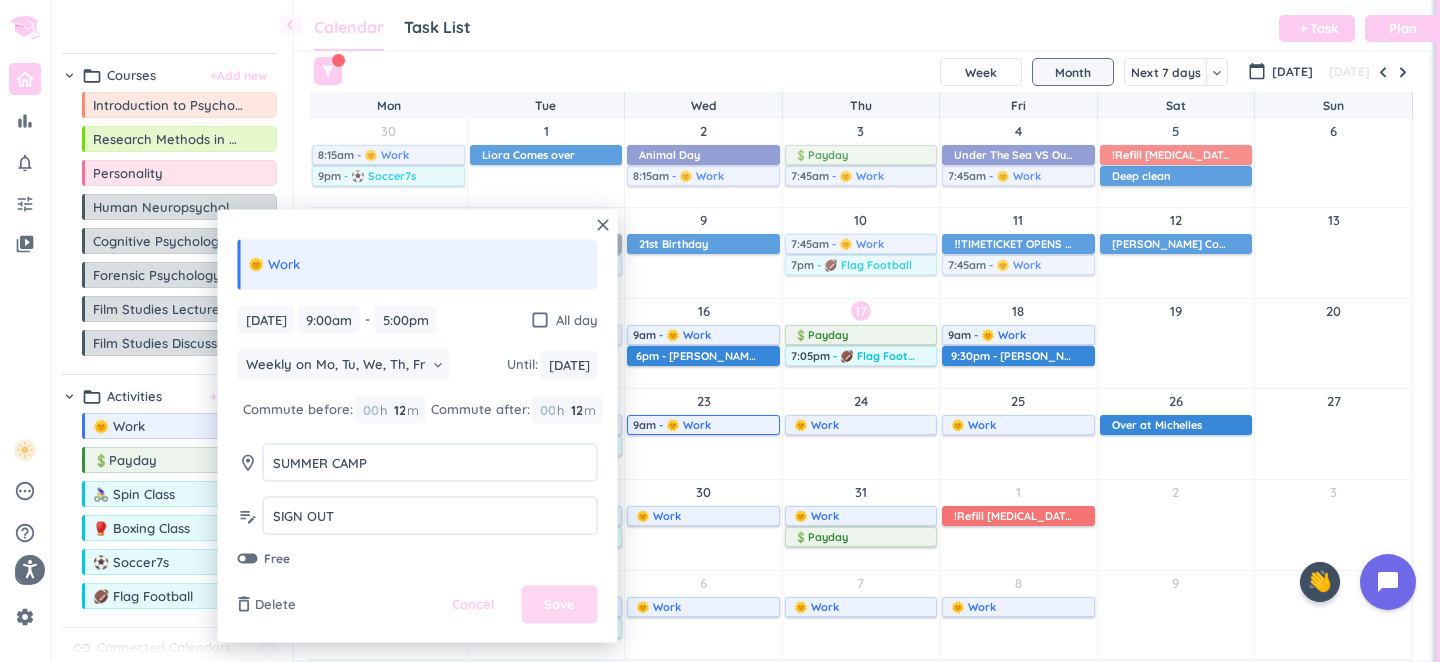 click on "Save" at bounding box center (559, 605) 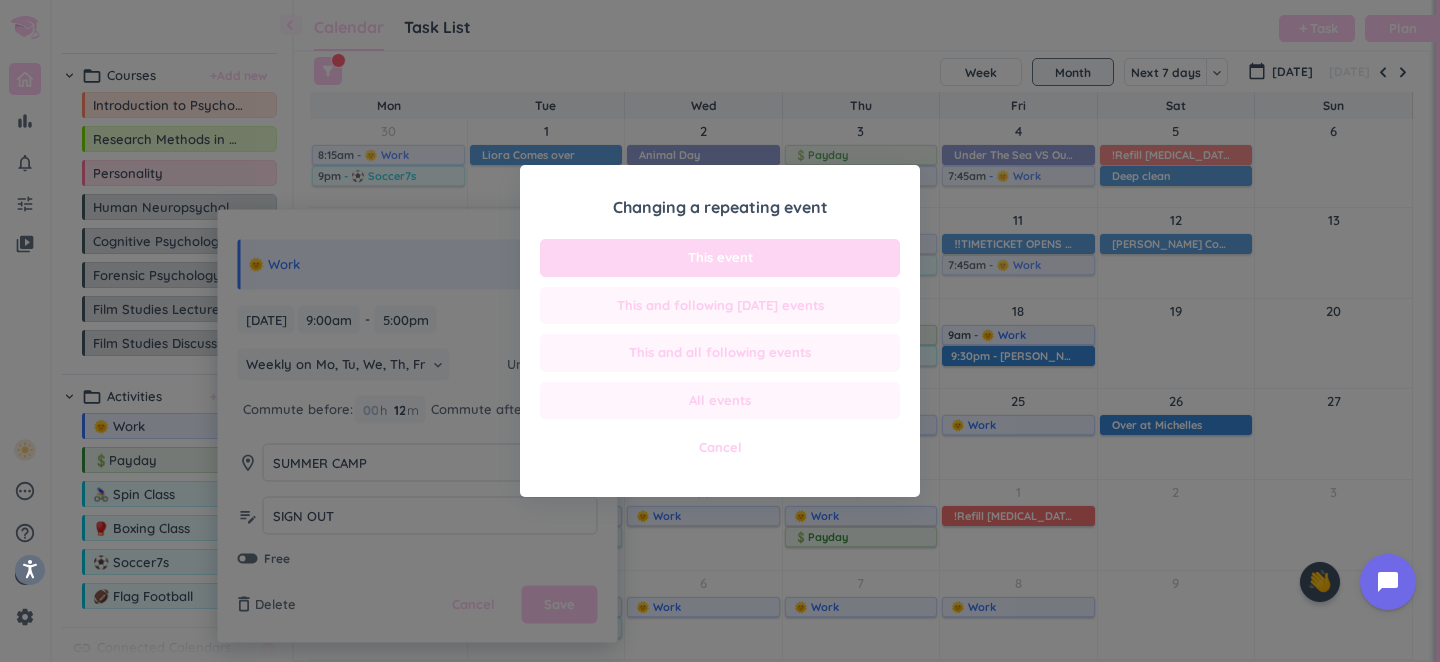 click on "This event" at bounding box center (720, 258) 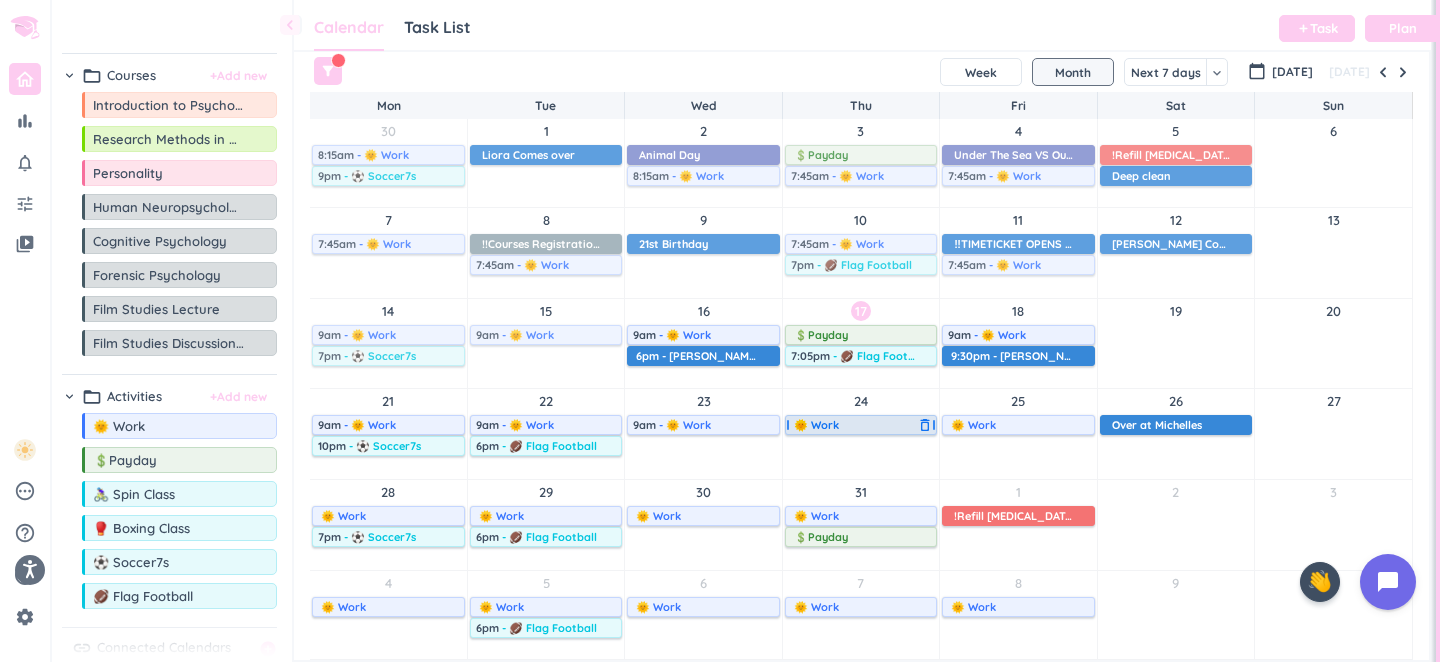 click on "🌞 Work" at bounding box center (854, 425) 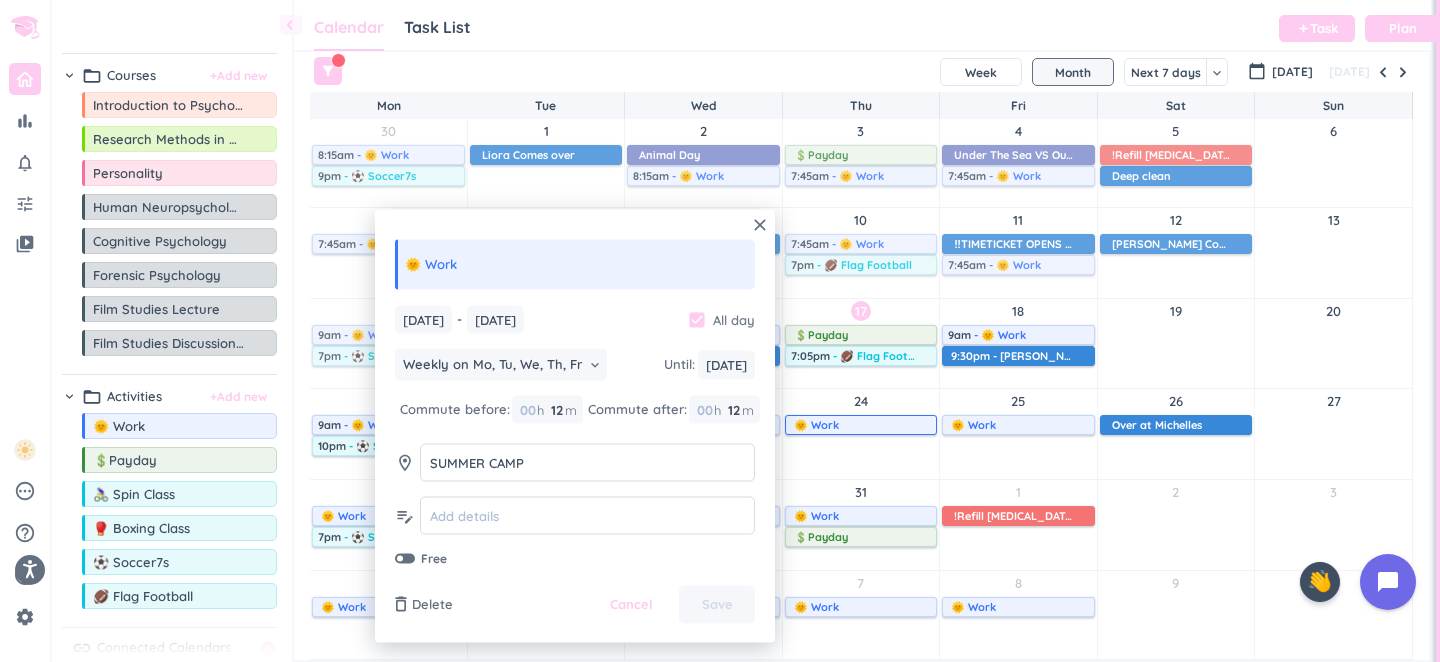 click on "check_box" at bounding box center [697, 319] 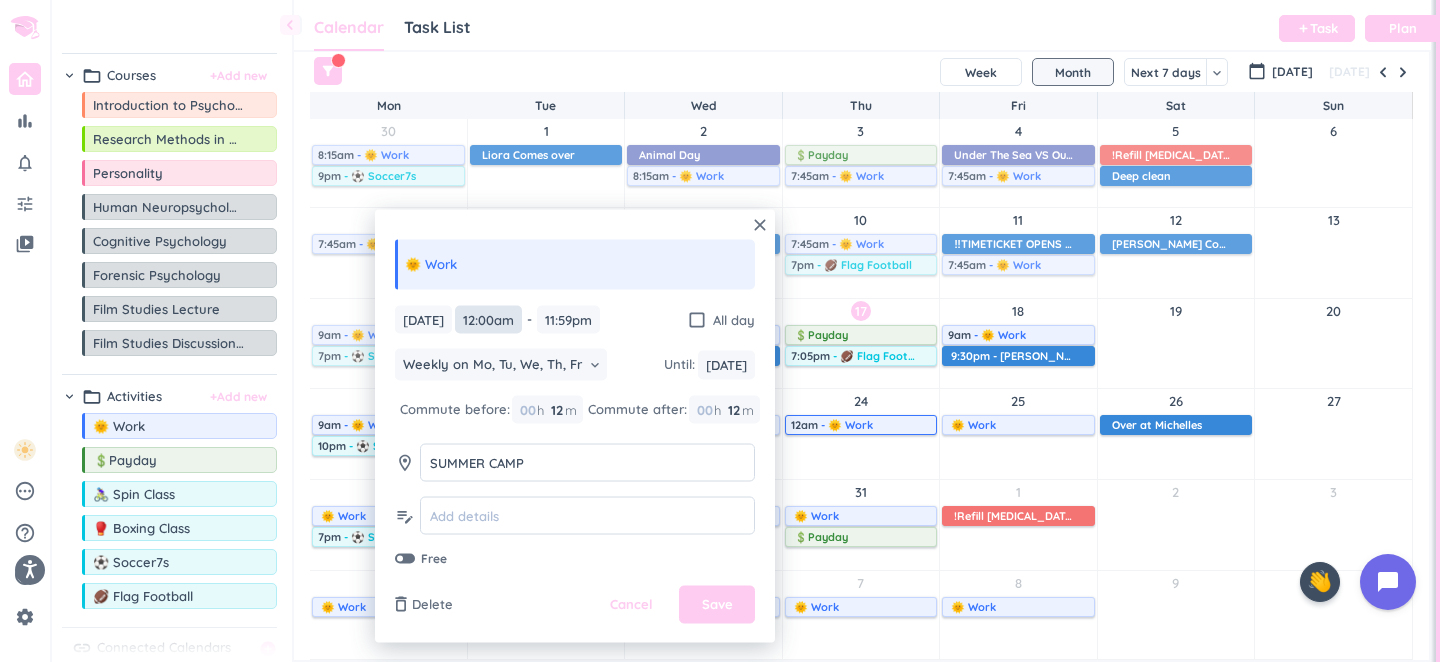 click on "12:00am" at bounding box center [488, 319] 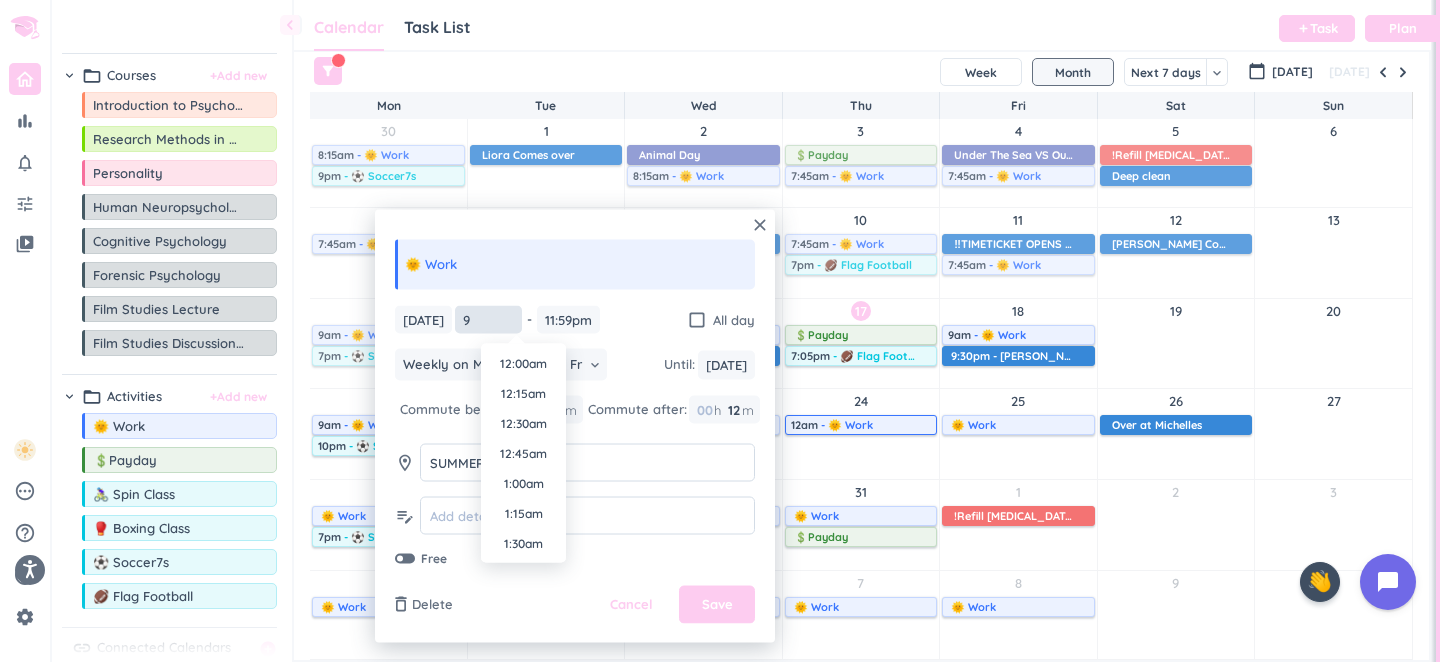 scroll, scrollTop: 2430, scrollLeft: 0, axis: vertical 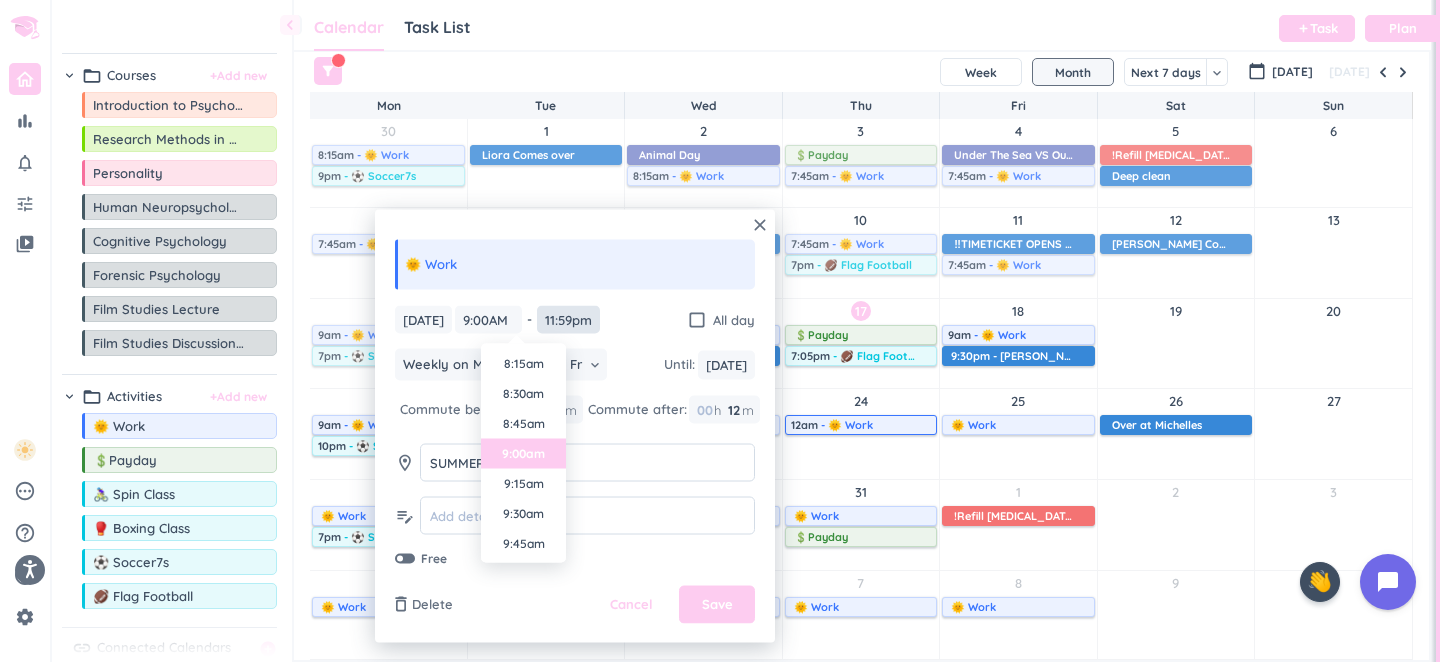 click on "bar_chart notifications_none tune video_library pending help_outline settings 5 / 9 check_circle_outline check_circle_outline check_circle_outline check_circle_outline check_circle_outline 🤘 ✨ 🎓 🦄 close 👋 chevron_left Drag a custom event format_color_fill chevron_right folder_open Courses   +  Add new drag_indicator Introduction to Psychology more_horiz drag_indicator Research Methods in Psychology more_horiz drag_indicator Personality more_horiz drag_indicator Human Neuropsychology I more_horiz drag_indicator Cognitive Psychology more_horiz drag_indicator Forensic Psychology more_horiz drag_indicator Film Studies Lecture more_horiz drag_indicator Film Studies Discussion Group more_horiz chevron_right folder_open Activities   +  Add new drag_indicator 🌞 Work more_horiz drag_indicator 💲Payday more_horiz drag_indicator 🚴🏼‍♀️ Spin Class more_horiz drag_indicator 🥊 Boxing Class more_horiz drag_indicator ⚽ Soccer7s  more_horiz drag_indicator 🏈 Flag Football more_horiz link 1" at bounding box center (720, 331) 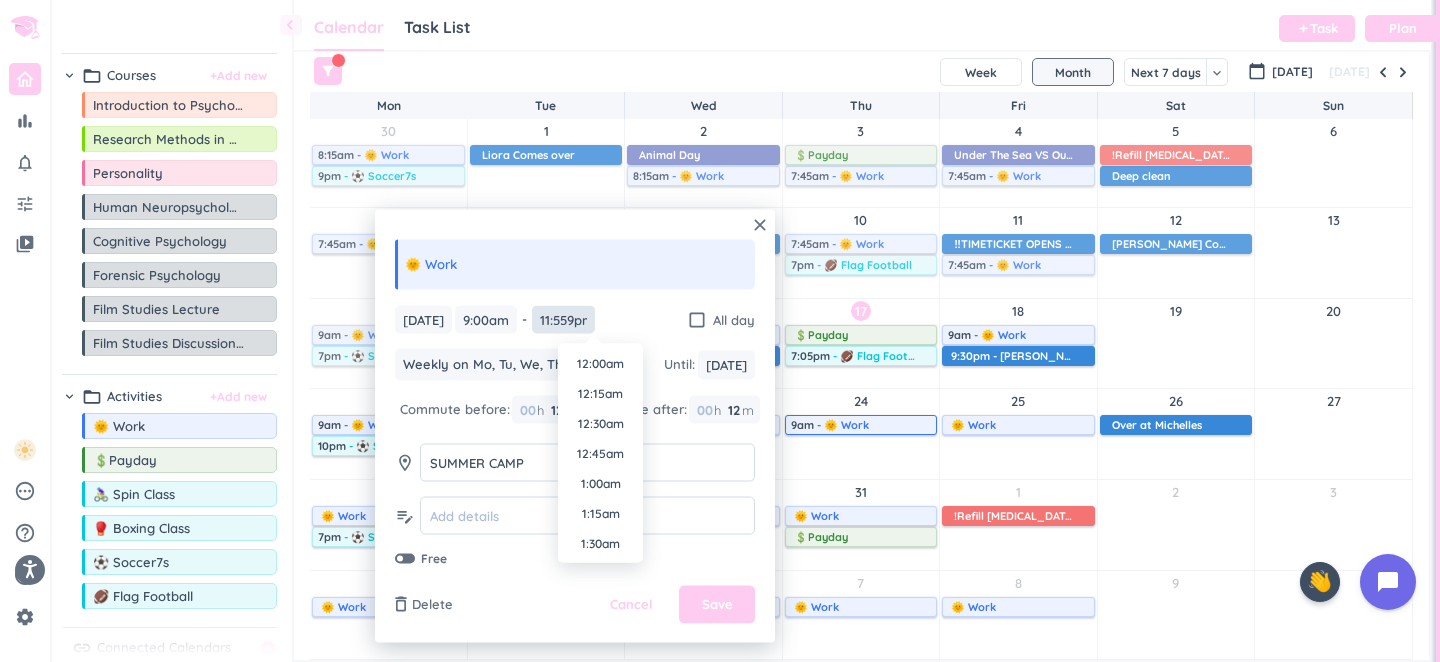 scroll, scrollTop: 2671, scrollLeft: 0, axis: vertical 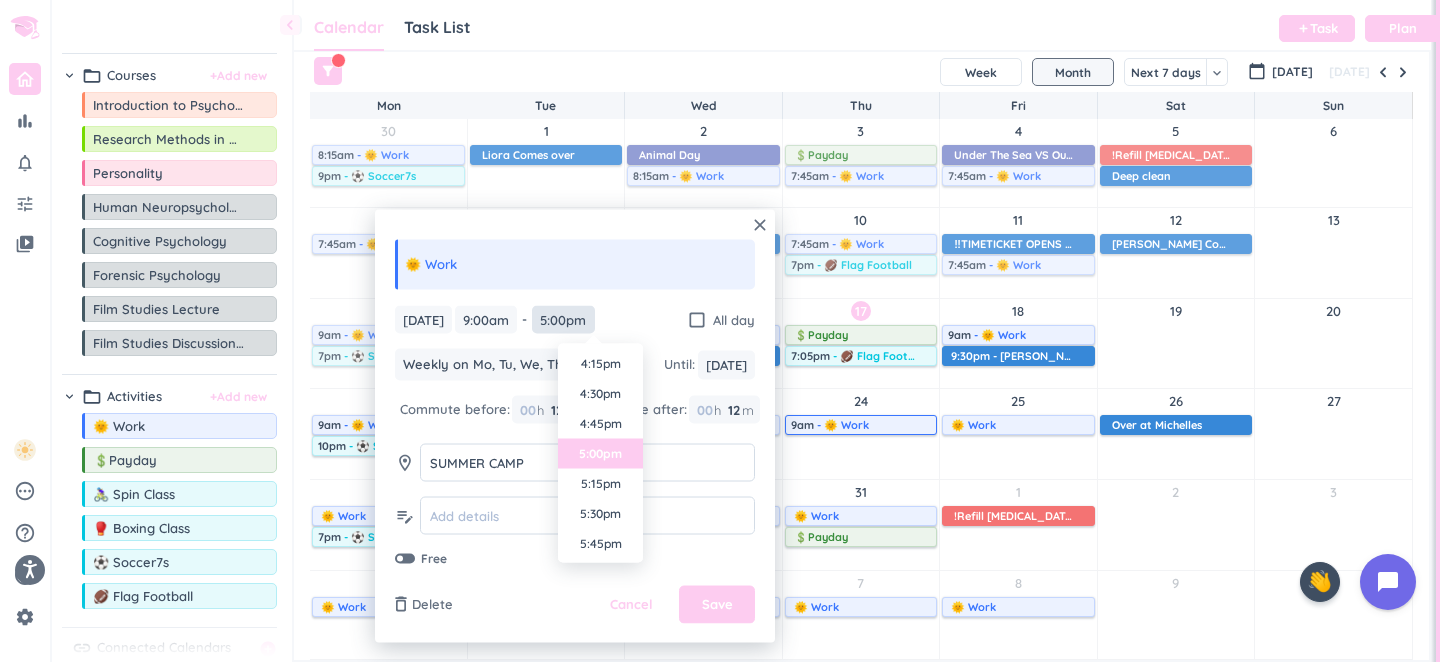 type on "5:00pm" 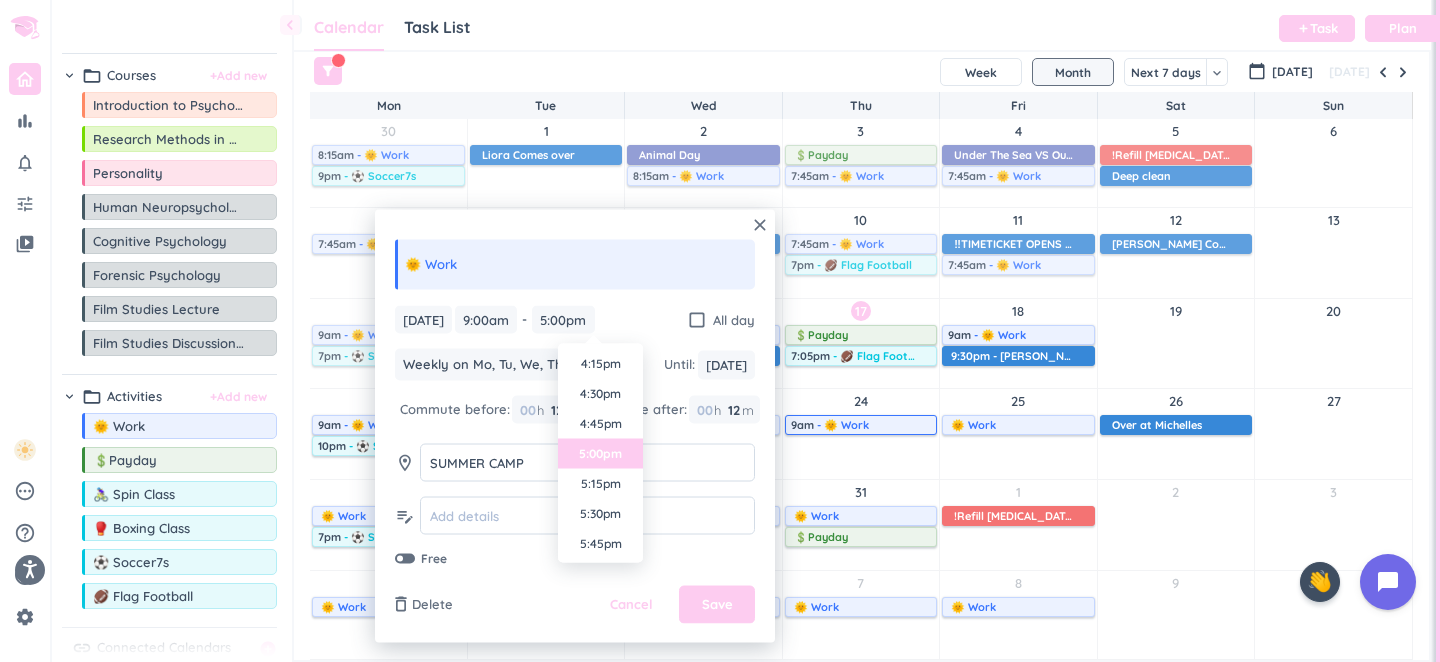 click on "[DATE] [DATE]   9:00am 9:00am - 11:59pm 5:00pm check_box_outline_blank All day" at bounding box center [575, 319] 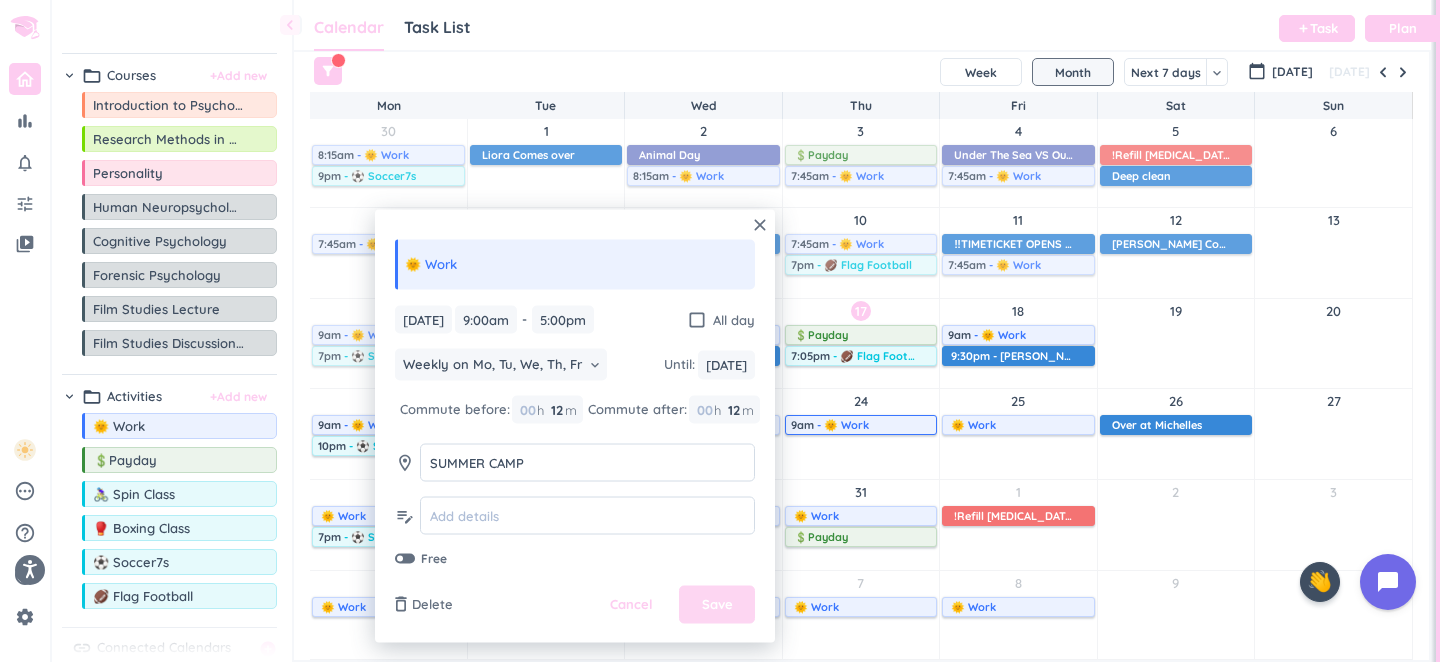 click on "Save" at bounding box center (717, 605) 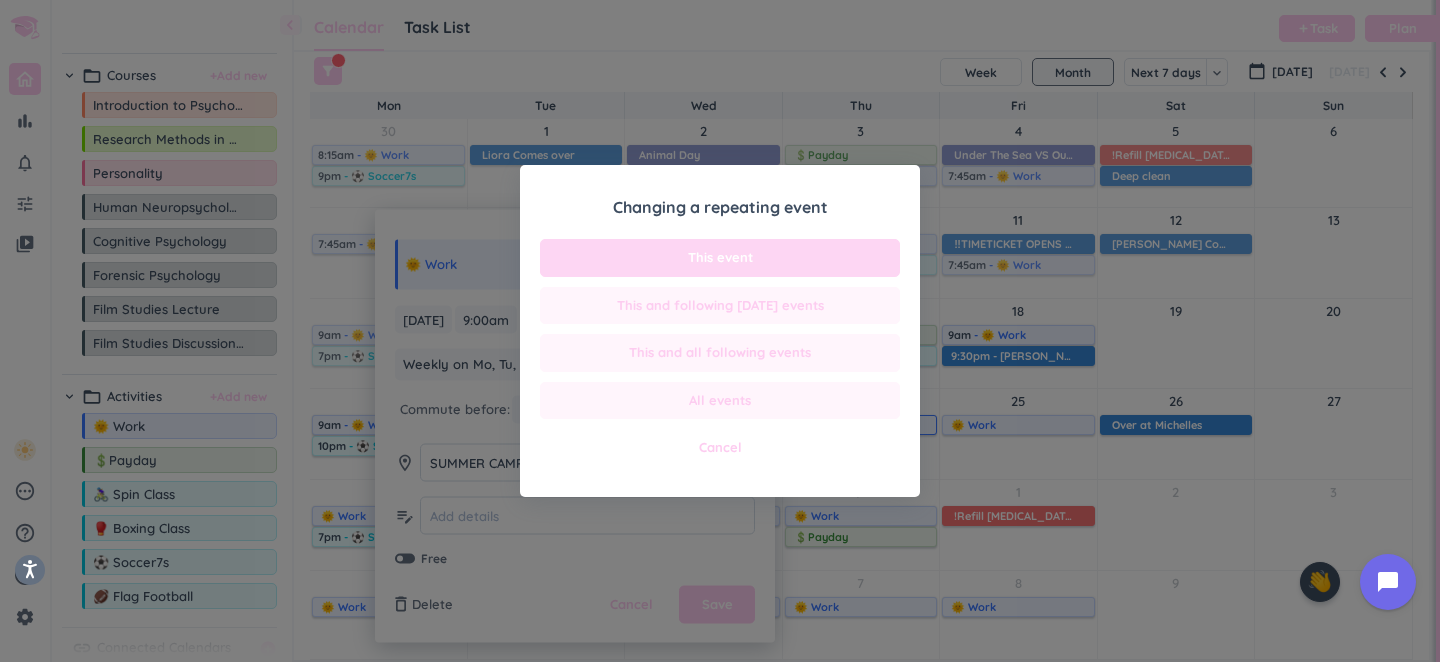 click on "This event" at bounding box center [720, 258] 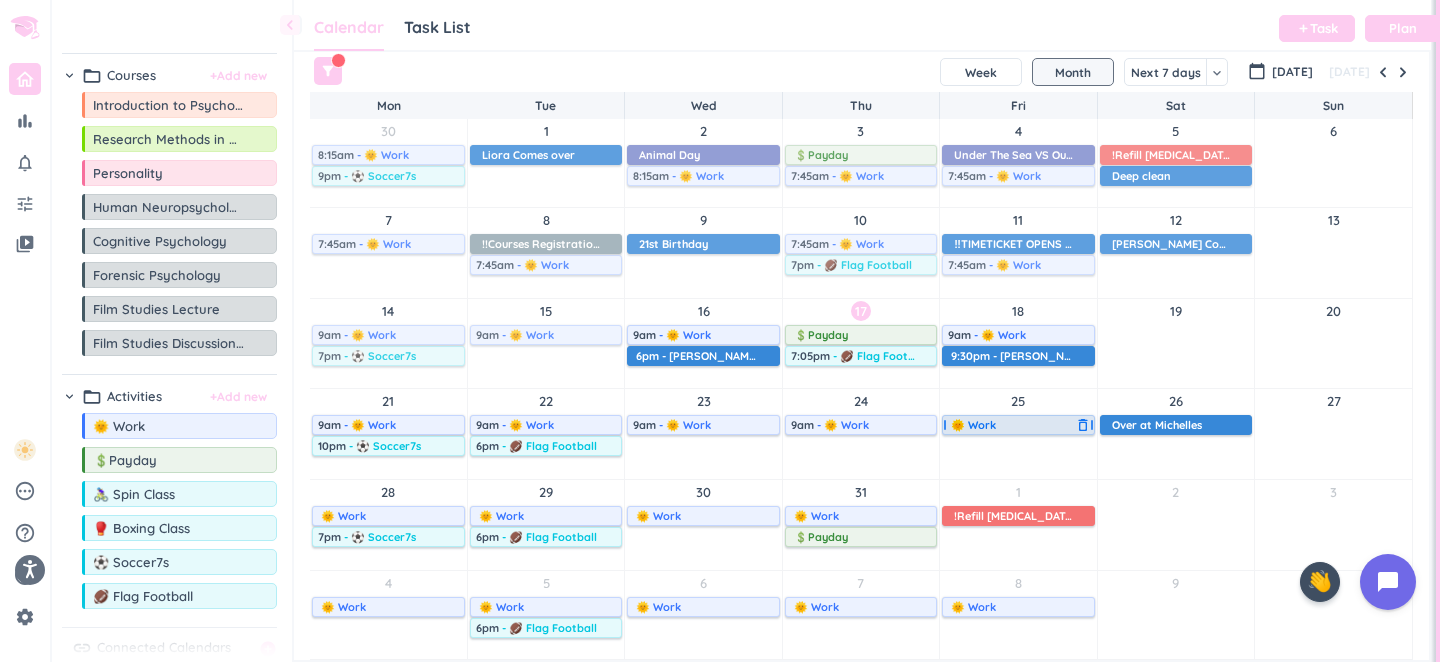 click on "🌞 Work" at bounding box center [1011, 425] 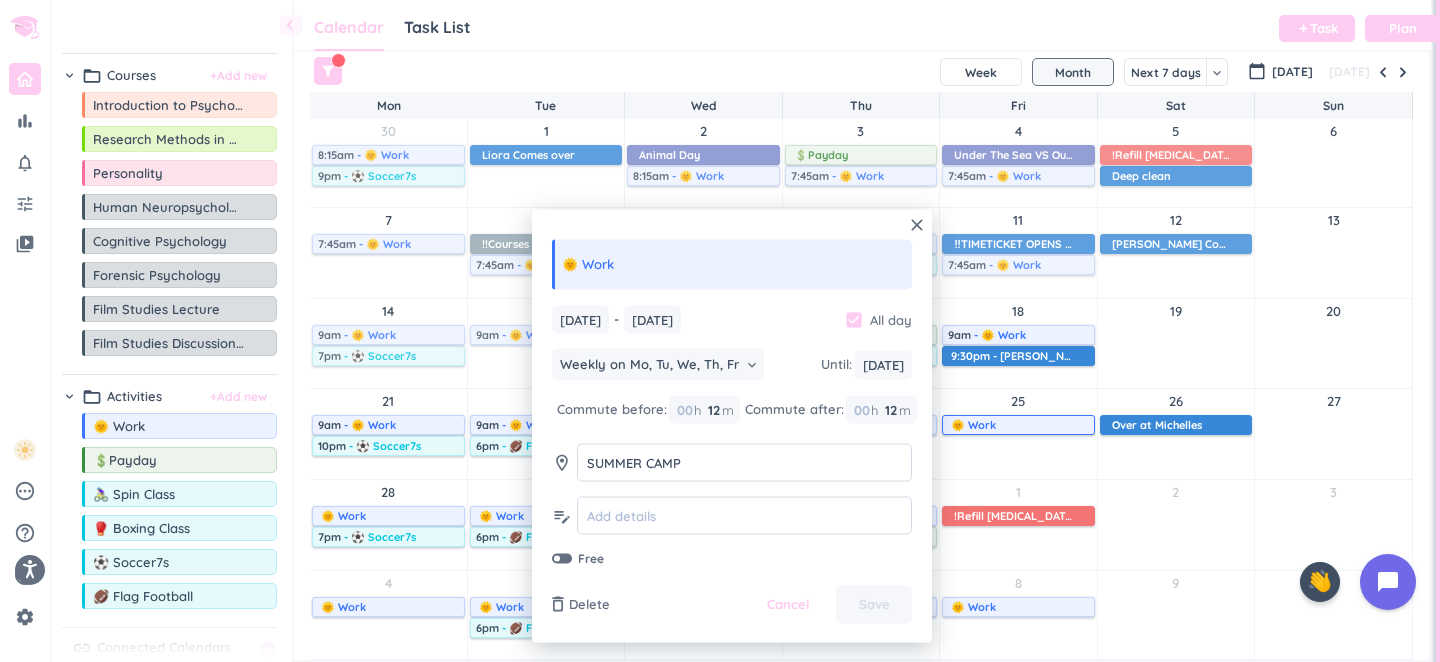 click on "check_box" at bounding box center [854, 319] 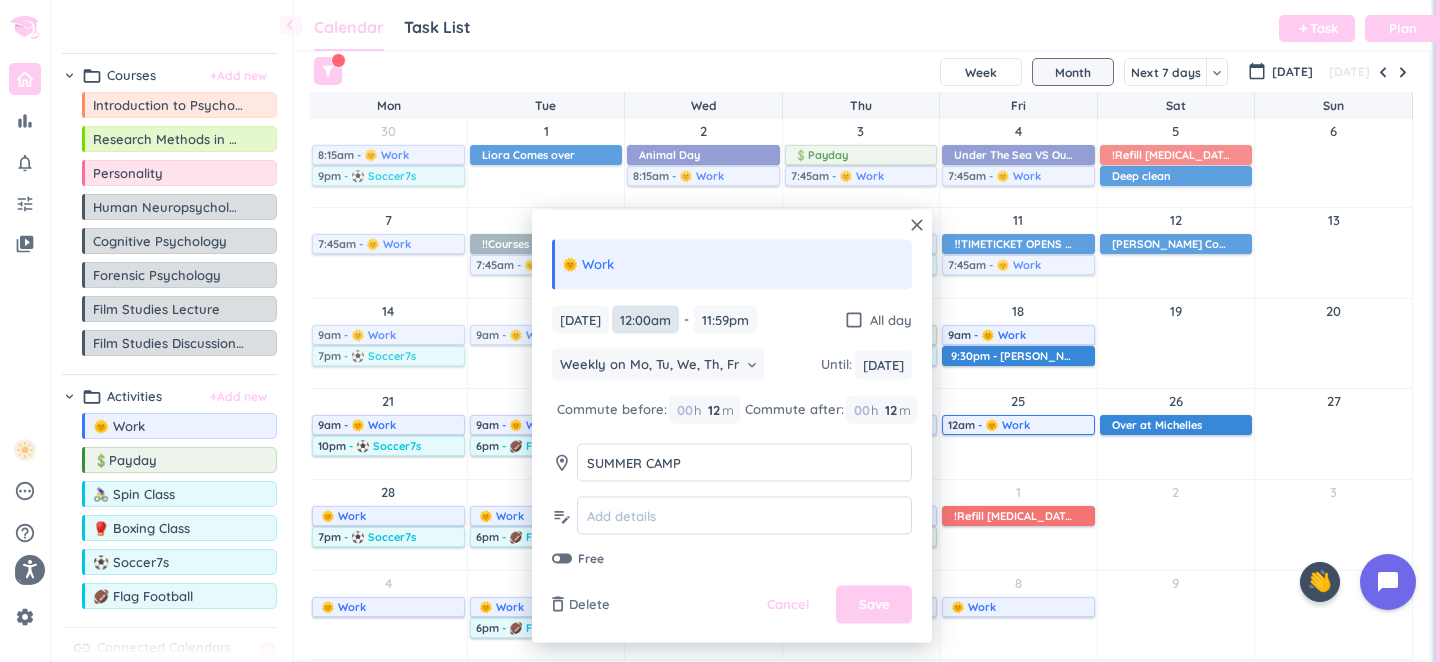 click on "12:00am" at bounding box center (645, 319) 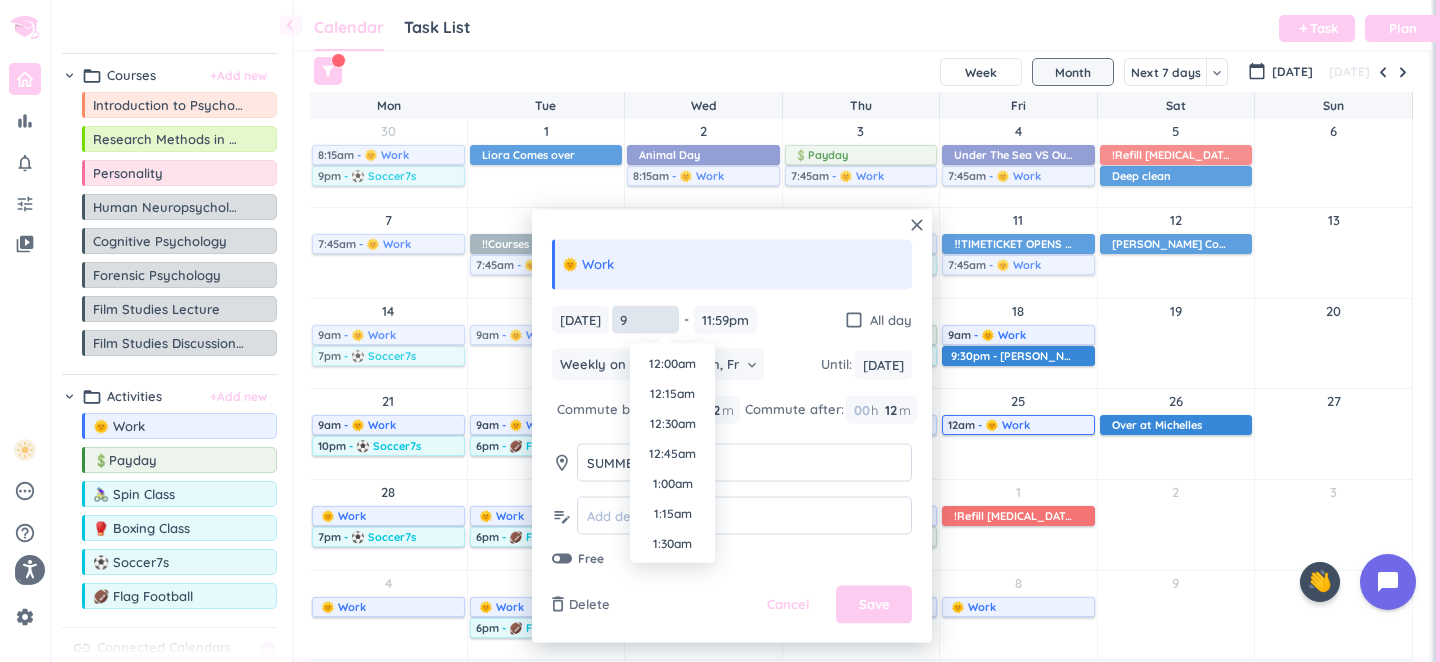 scroll, scrollTop: 2430, scrollLeft: 0, axis: vertical 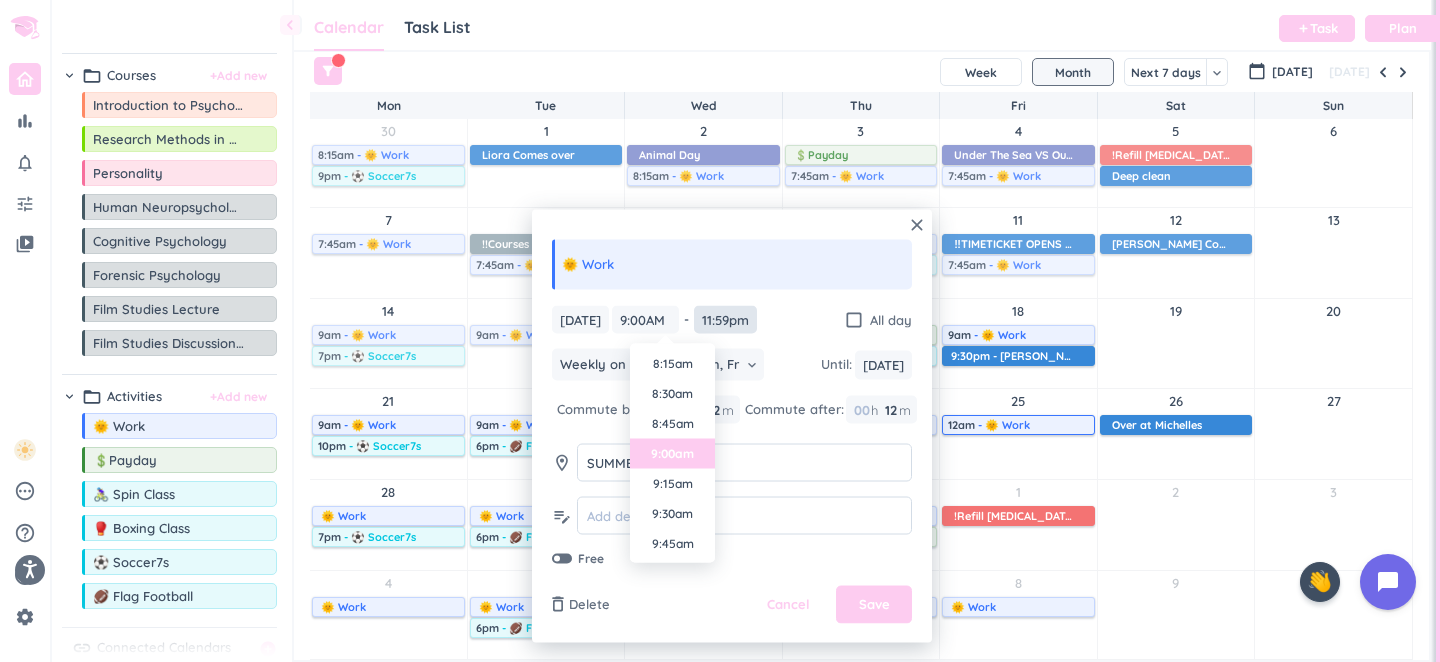 click on "bar_chart notifications_none tune video_library pending help_outline settings 5 / 9 check_circle_outline check_circle_outline check_circle_outline check_circle_outline check_circle_outline 🤘 ✨ 🎓 🦄 close 👋 chevron_left Drag a custom event format_color_fill chevron_right folder_open Courses   +  Add new drag_indicator Introduction to Psychology more_horiz drag_indicator Research Methods in Psychology more_horiz drag_indicator Personality more_horiz drag_indicator Human Neuropsychology I more_horiz drag_indicator Cognitive Psychology more_horiz drag_indicator Forensic Psychology more_horiz drag_indicator Film Studies Lecture more_horiz drag_indicator Film Studies Discussion Group more_horiz chevron_right folder_open Activities   +  Add new drag_indicator 🌞 Work more_horiz drag_indicator 💲Payday more_horiz drag_indicator 🚴🏼‍♀️ Spin Class more_horiz drag_indicator 🥊 Boxing Class more_horiz drag_indicator ⚽ Soccer7s  more_horiz drag_indicator 🏈 Flag Football more_horiz link 1" at bounding box center (720, 331) 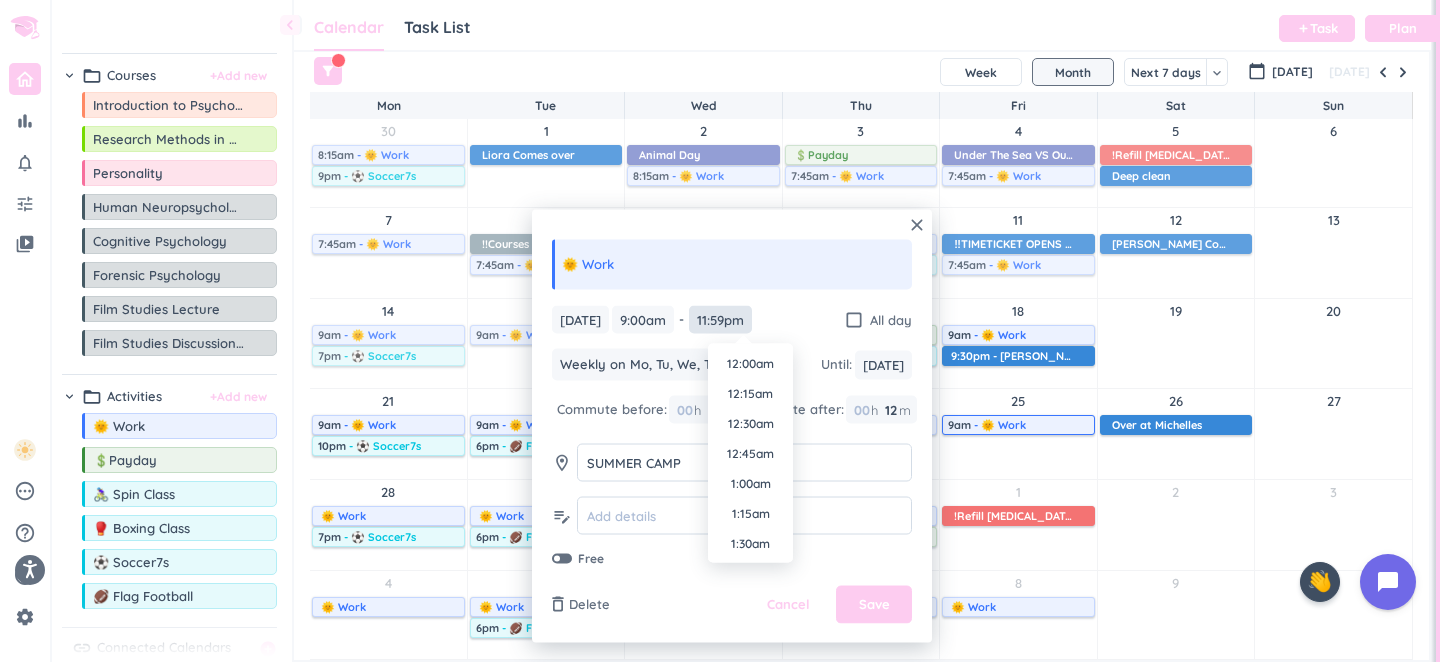 scroll, scrollTop: 2671, scrollLeft: 0, axis: vertical 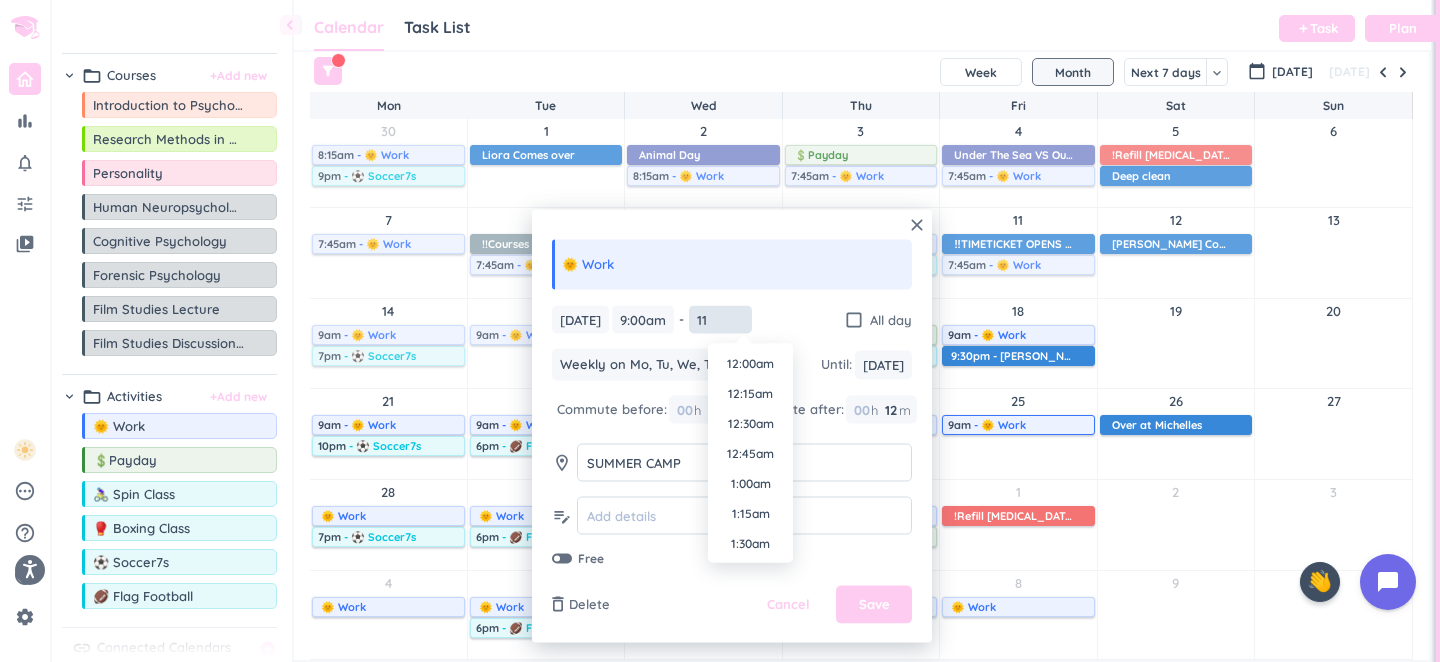 type on "1" 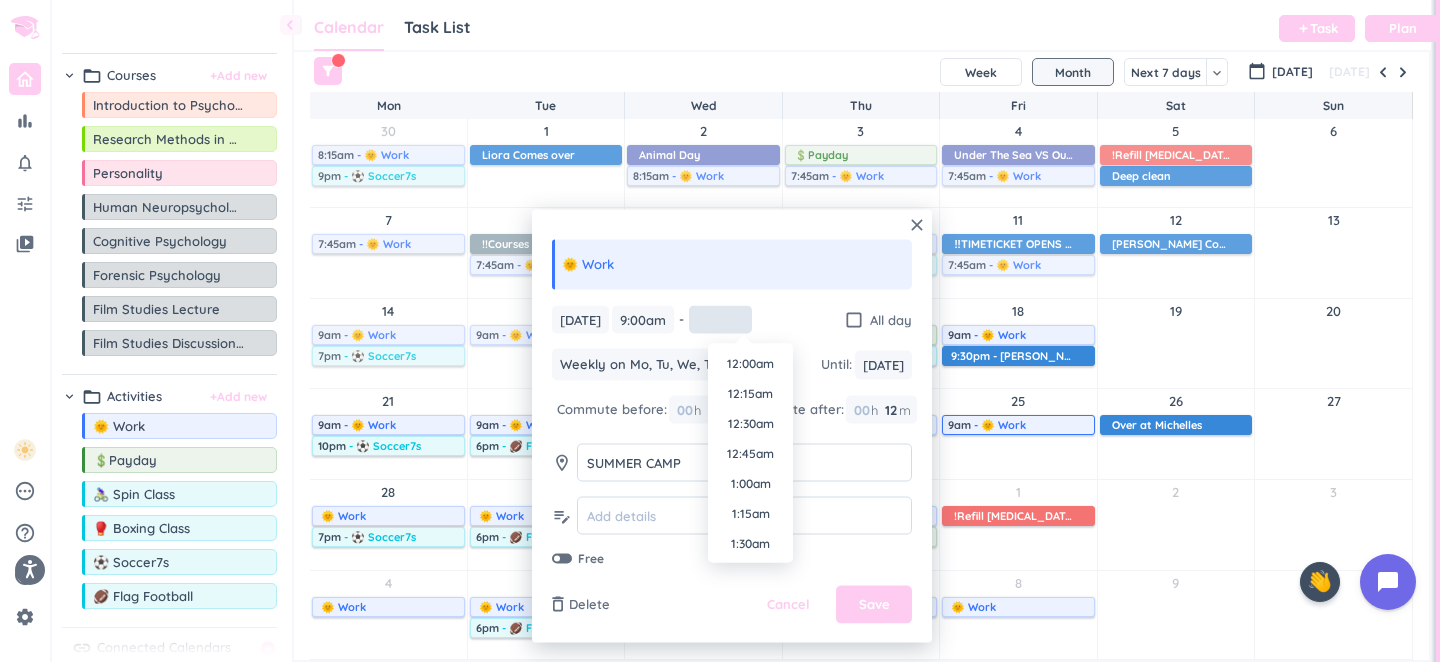 scroll, scrollTop: 1470, scrollLeft: 0, axis: vertical 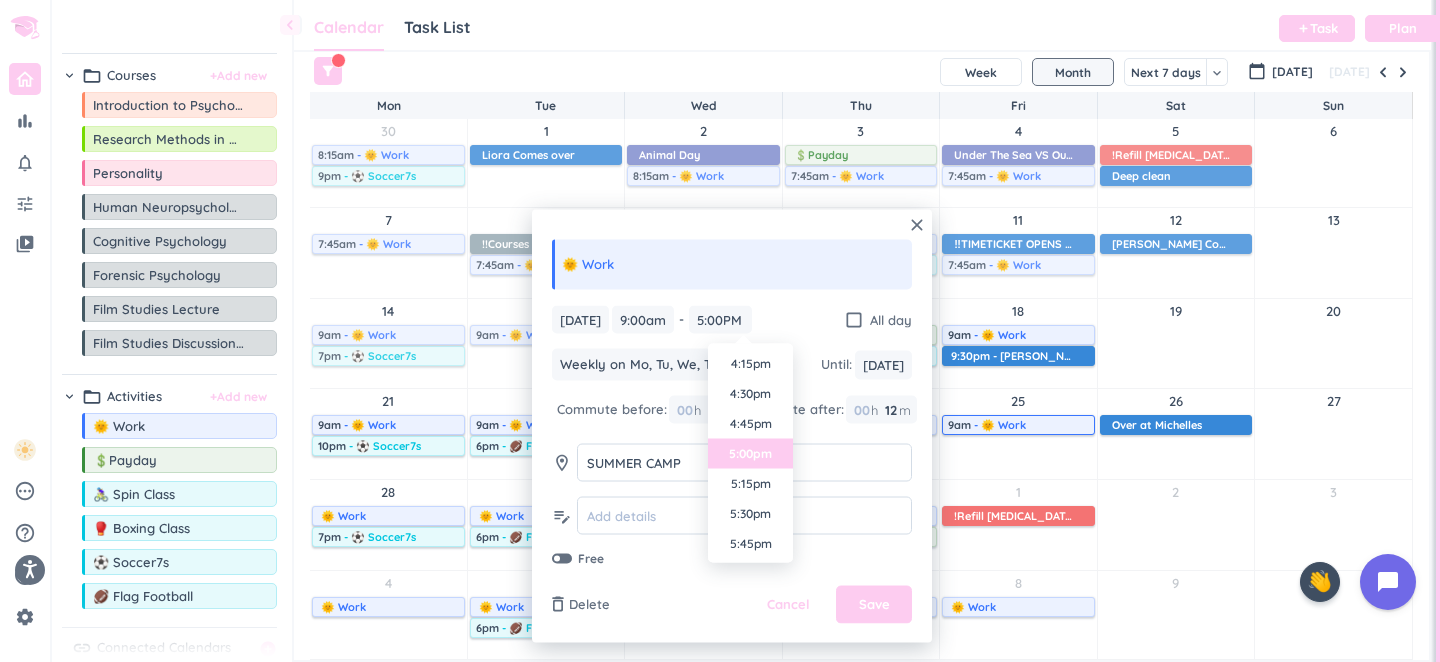 type on "5:00pm" 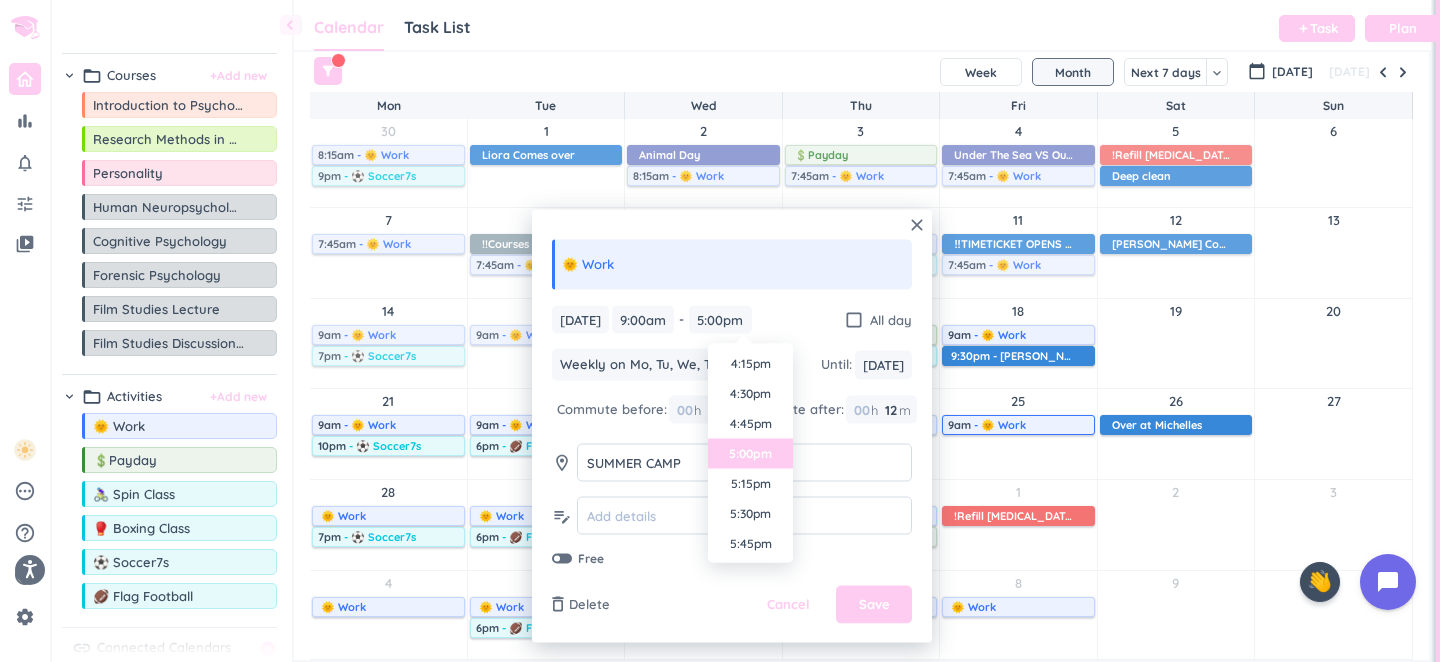 click on "[DATE] [DATE]   9:00am 9:00am - 11:59pm 5:00pm check_box_outline_blank All day Weekly on Mo, Tu, We, Th, Fr keyboard_arrow_down Until :  [DATE] [DATE] Commute before: 00 h 12 12 00 m Commute after: 00 h 12 12 00 m room SUMMER CAMP SUMMER CAMP edit_note Free" at bounding box center (732, 436) 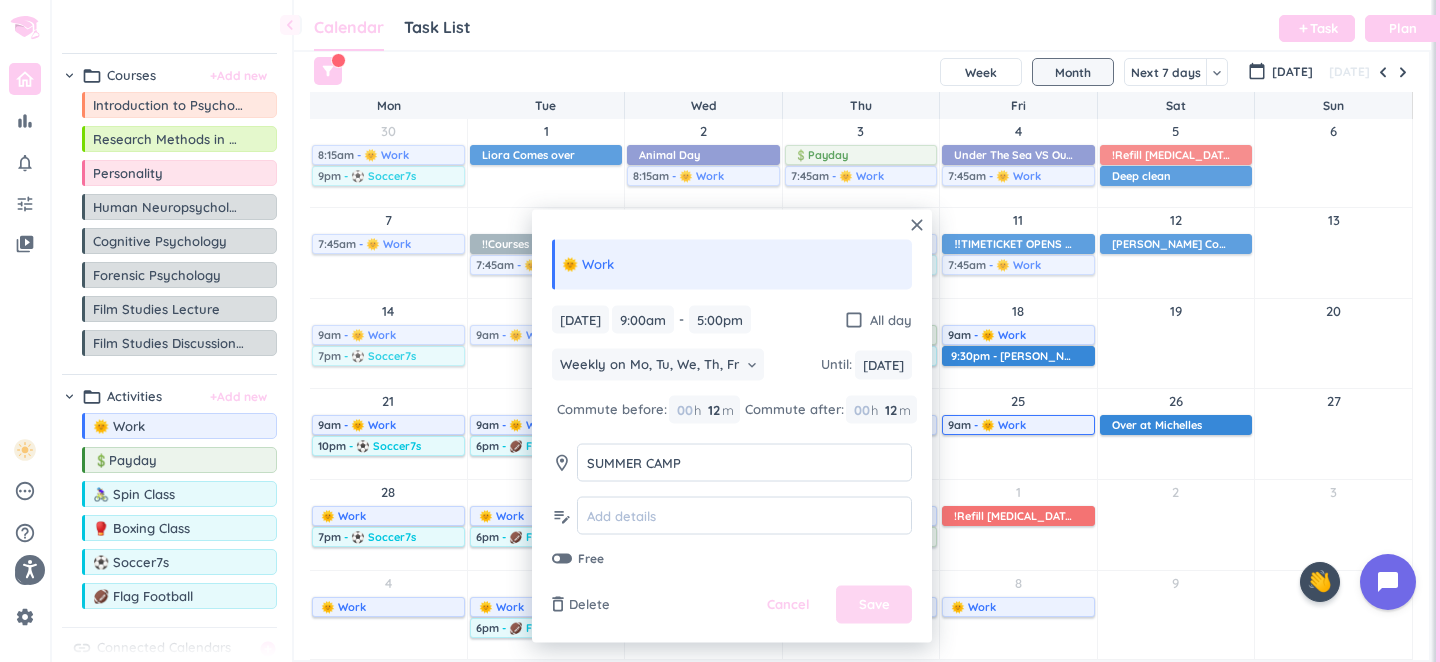 click on "Save" at bounding box center (874, 605) 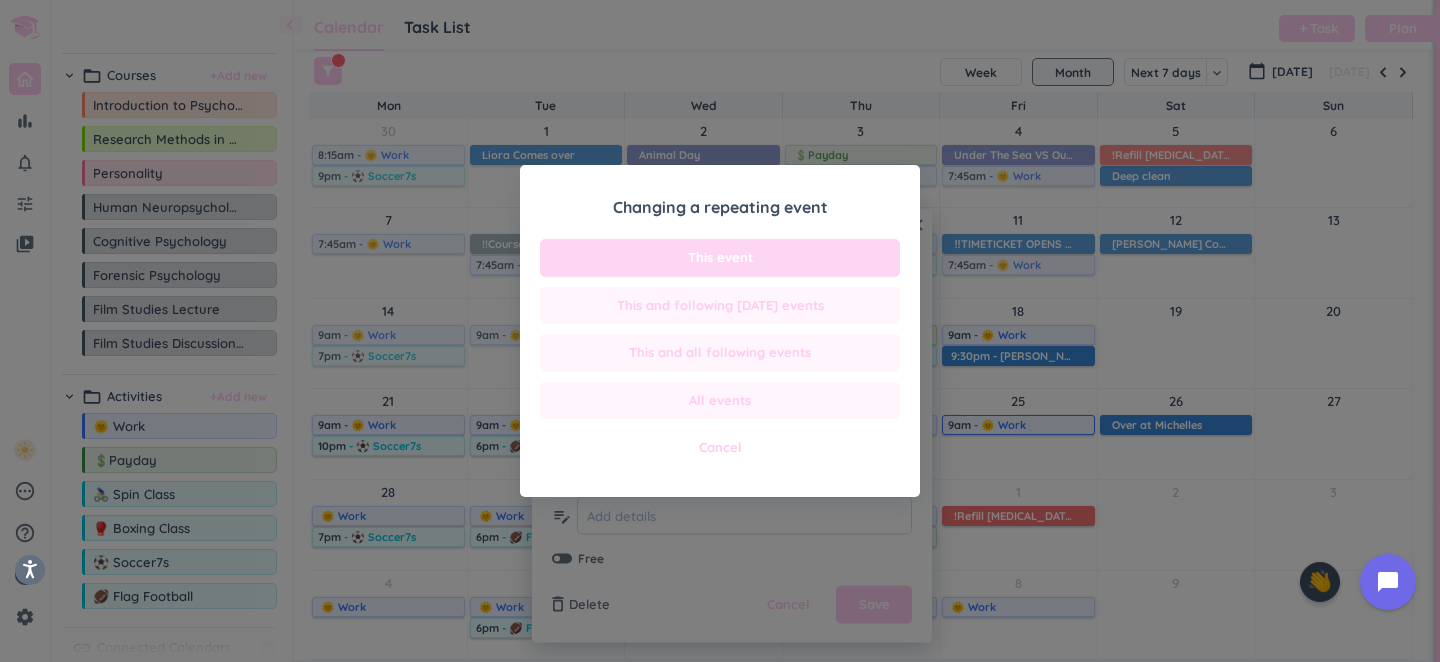 click on "This event" at bounding box center [720, 258] 